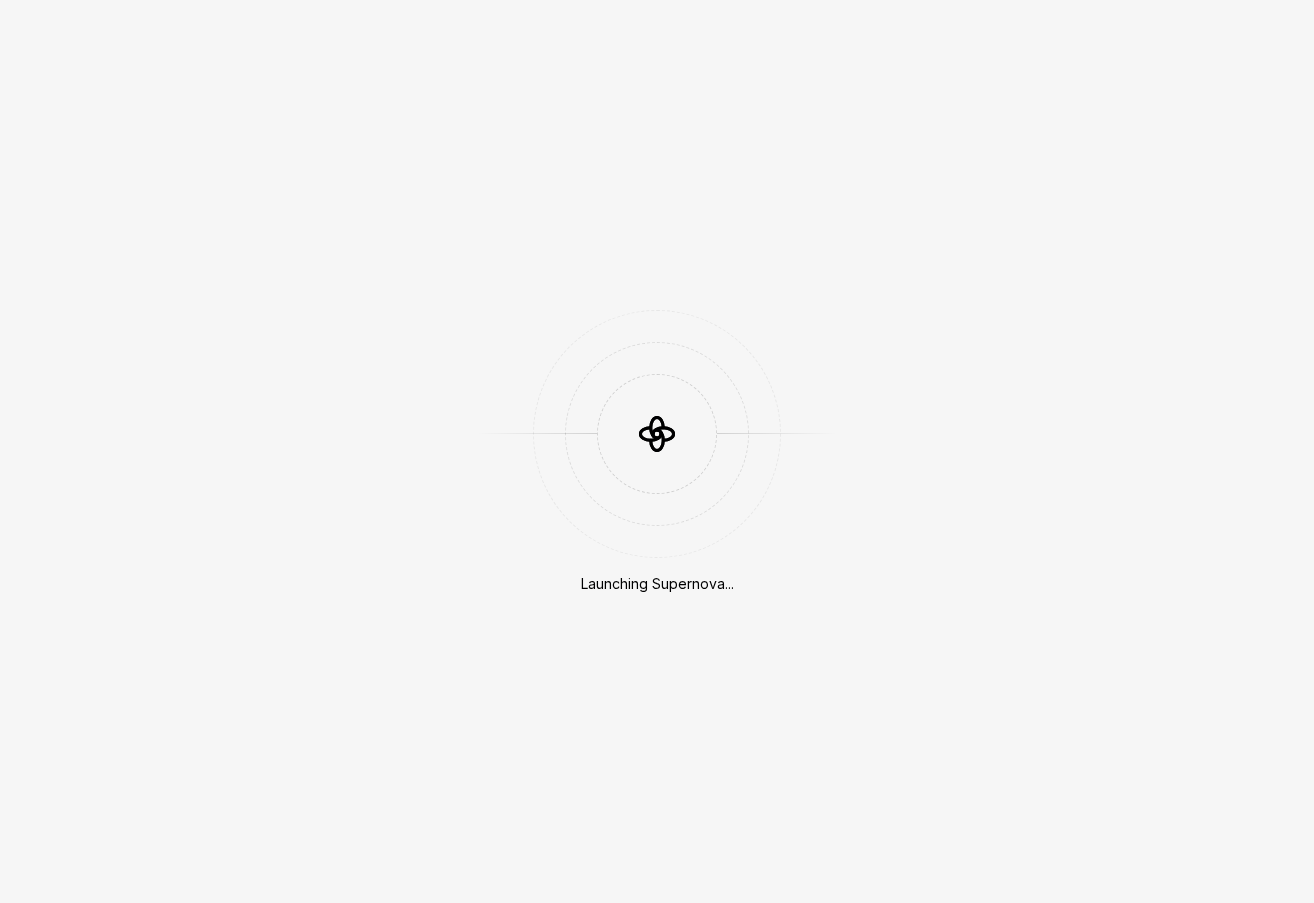 scroll, scrollTop: 0, scrollLeft: 0, axis: both 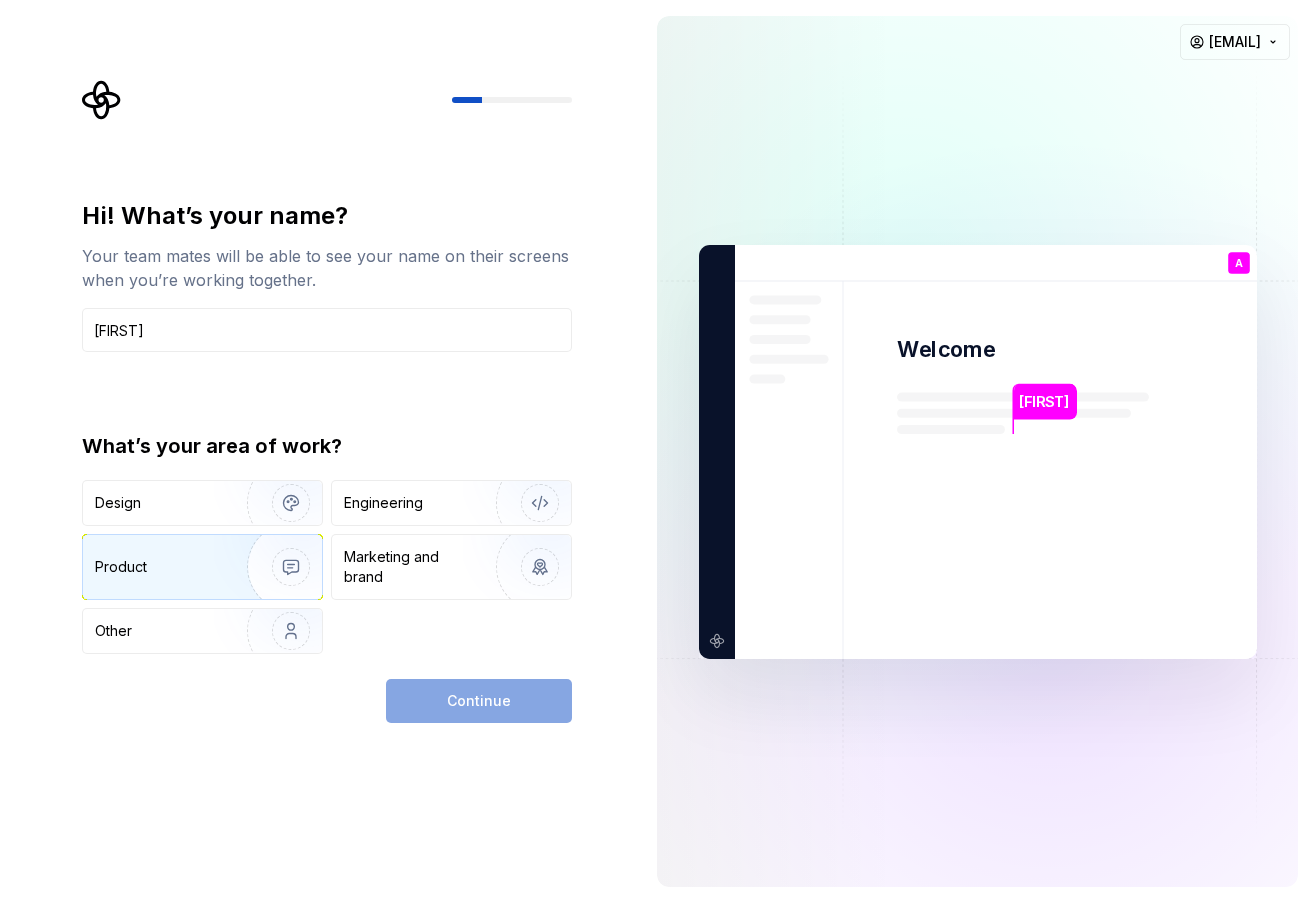 type on "[FIRST]" 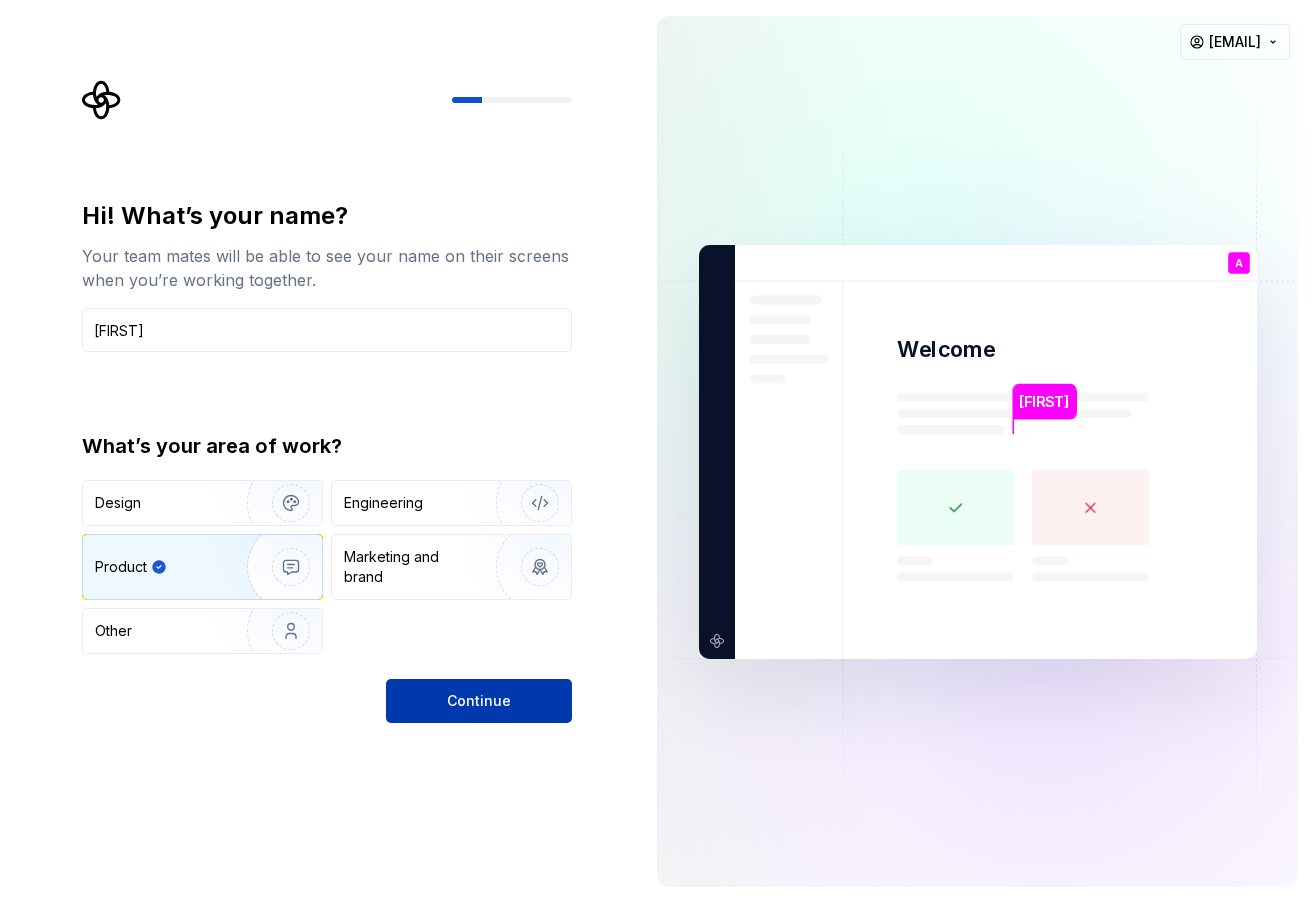 click on "Continue" at bounding box center (479, 701) 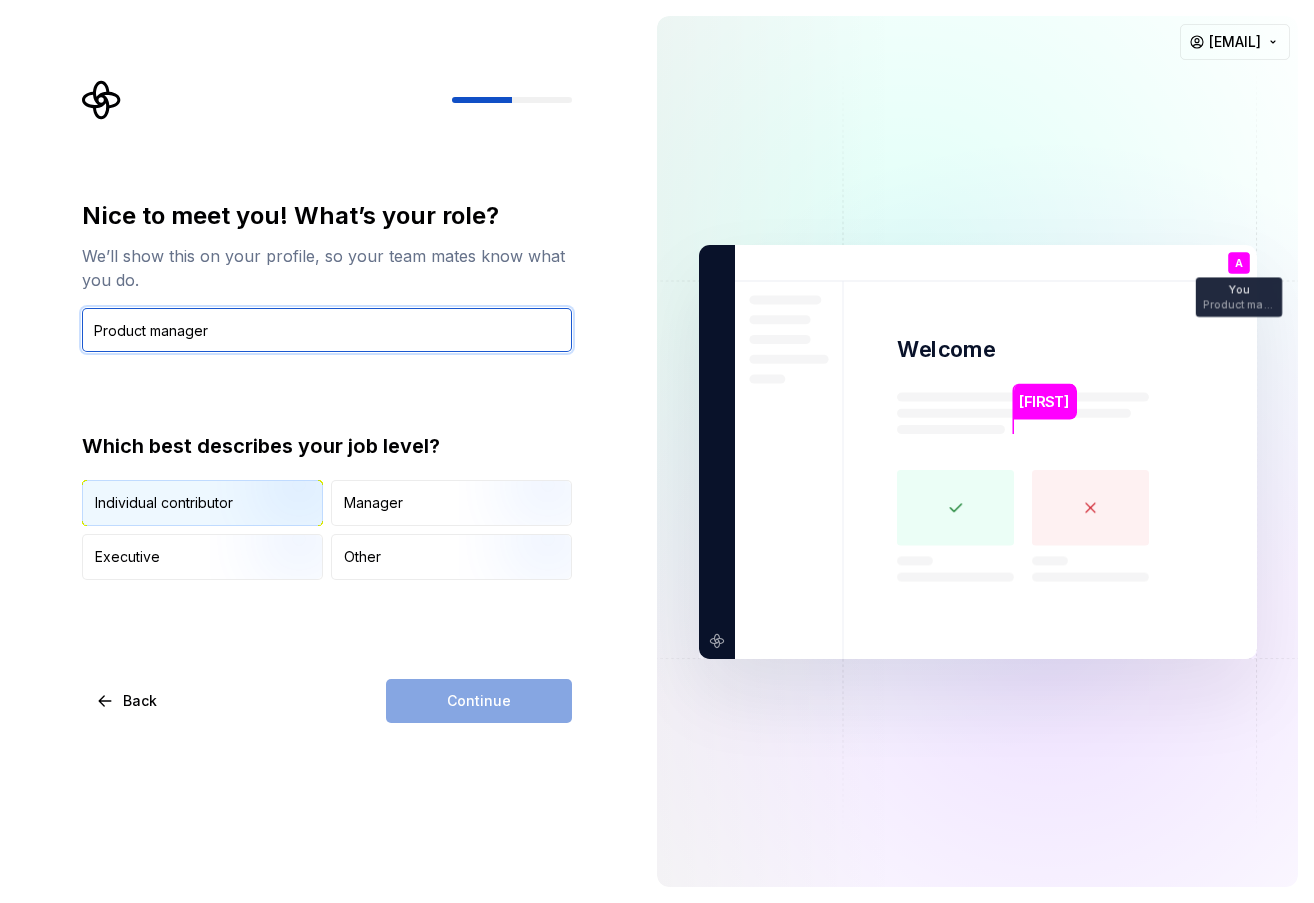 type on "Product manager" 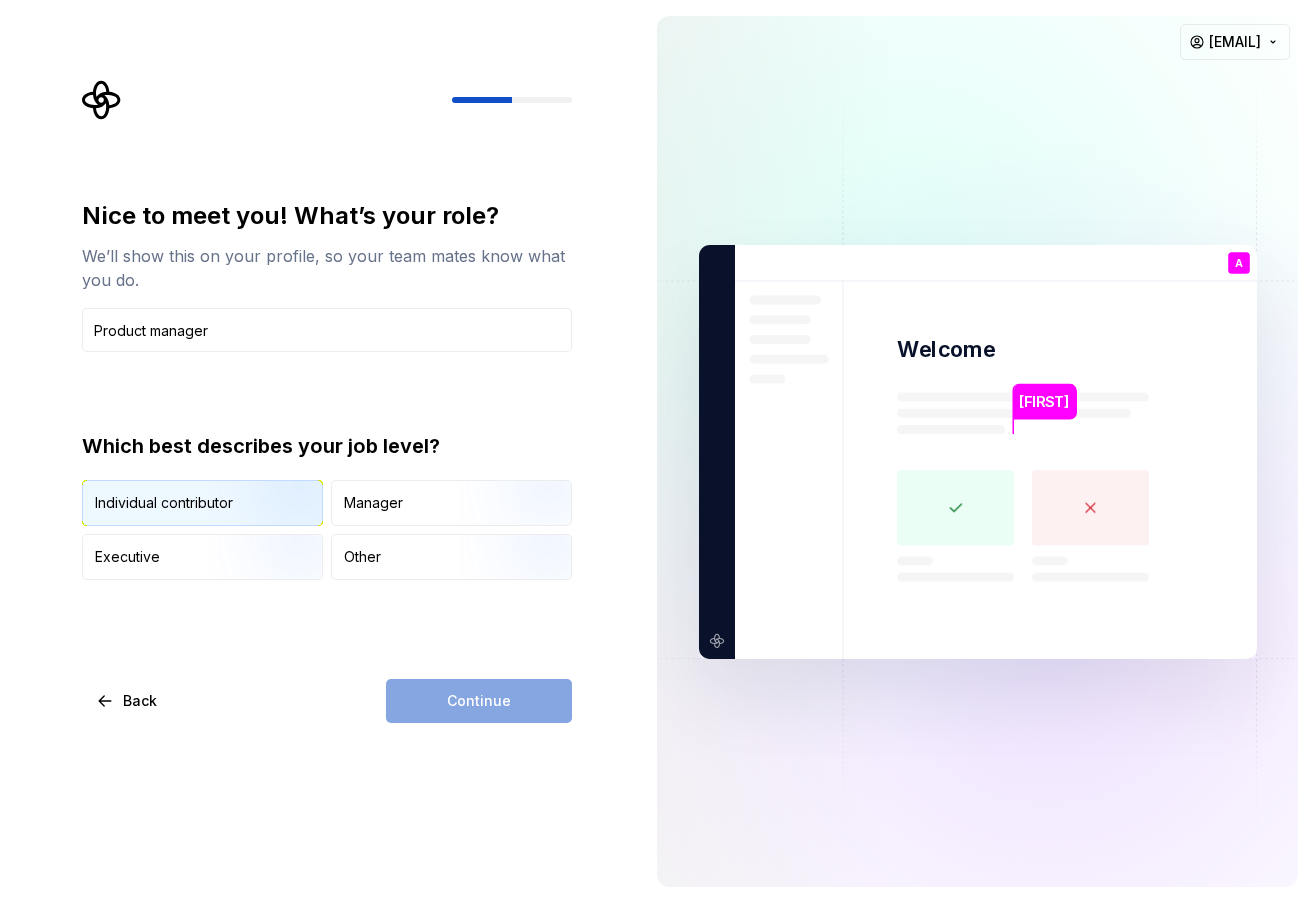 click at bounding box center (274, 528) 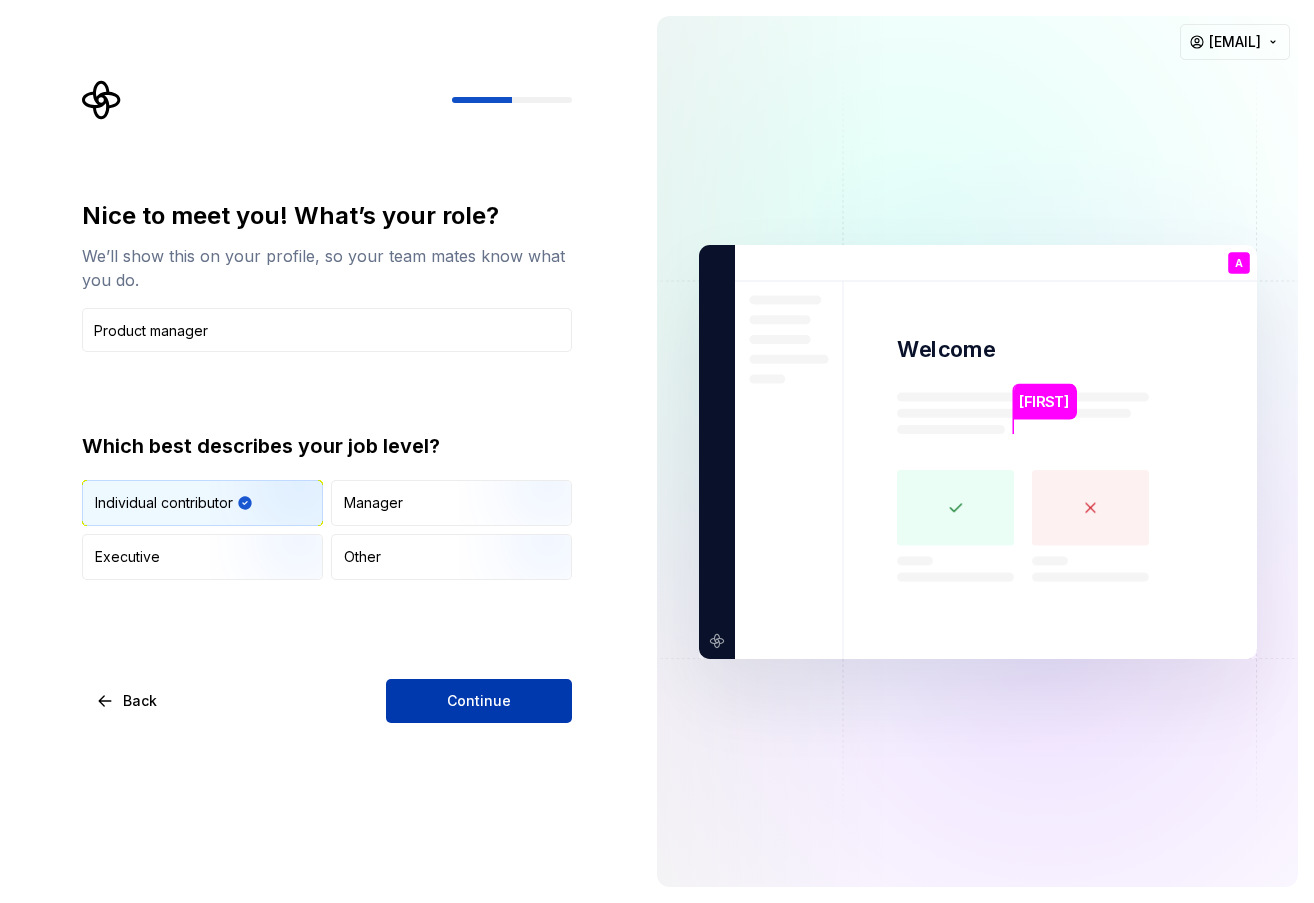click on "Continue" at bounding box center (479, 701) 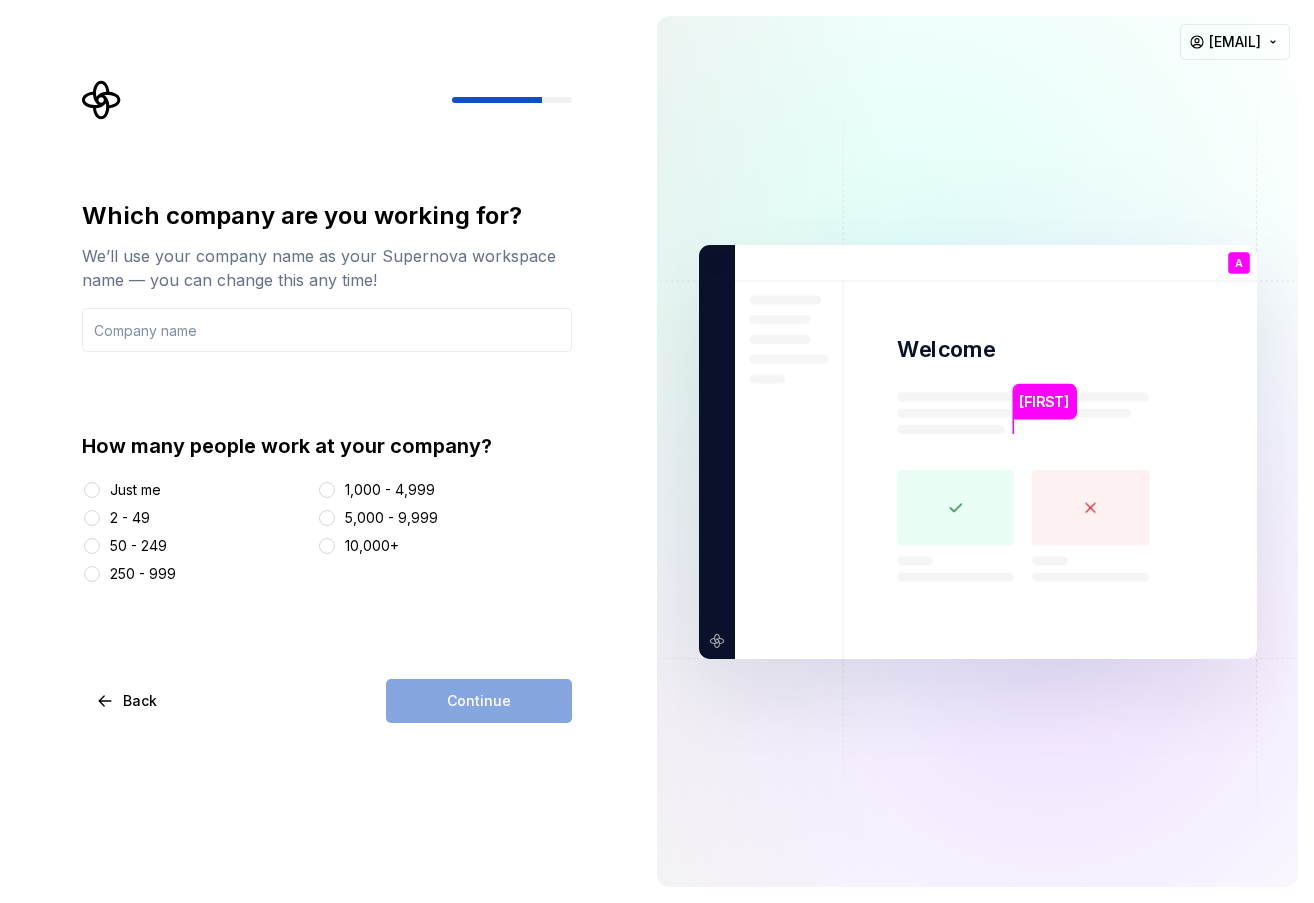 click on "2 - 49" at bounding box center [196, 518] 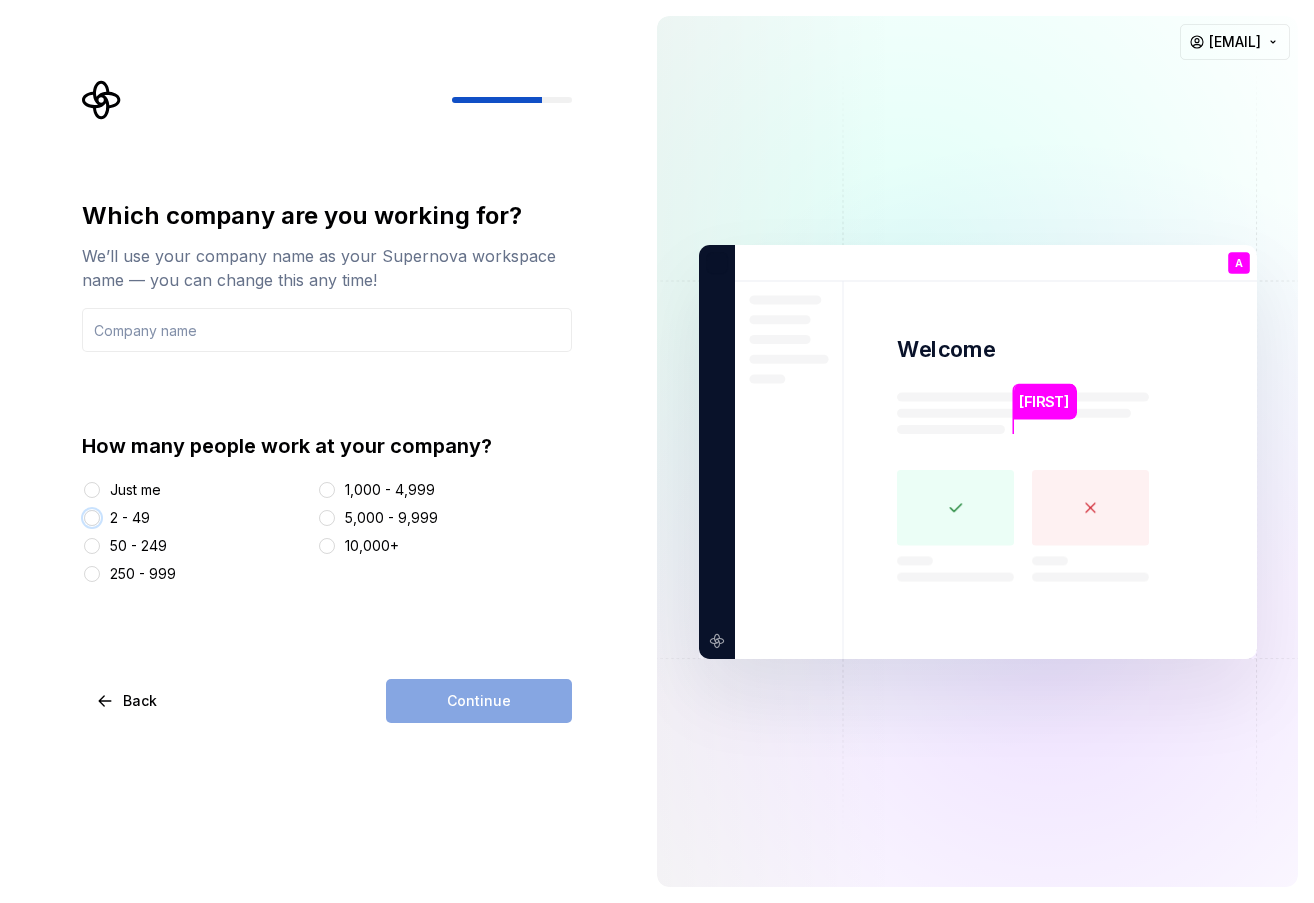 click on "2 - 49" at bounding box center (92, 518) 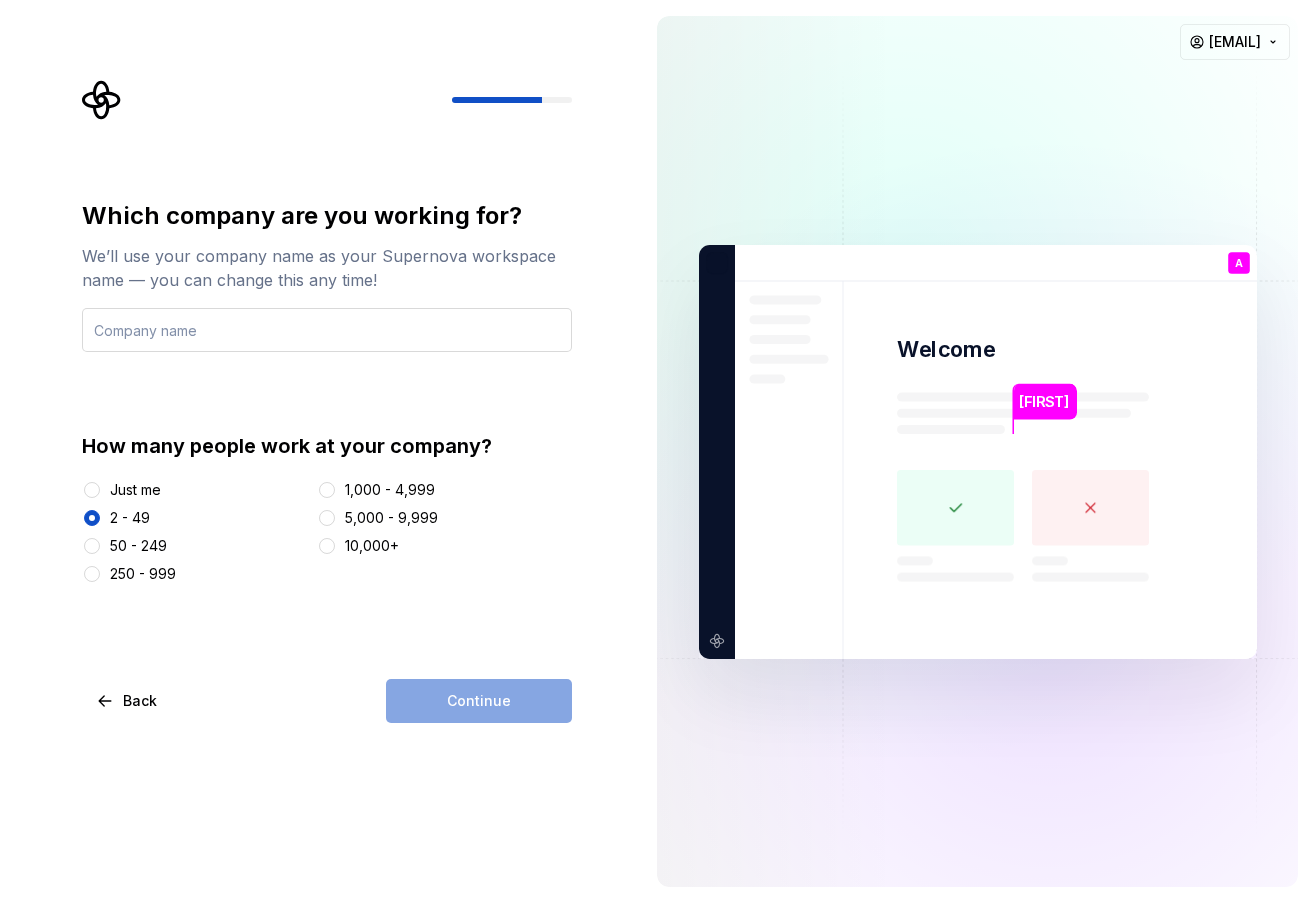 click at bounding box center [327, 330] 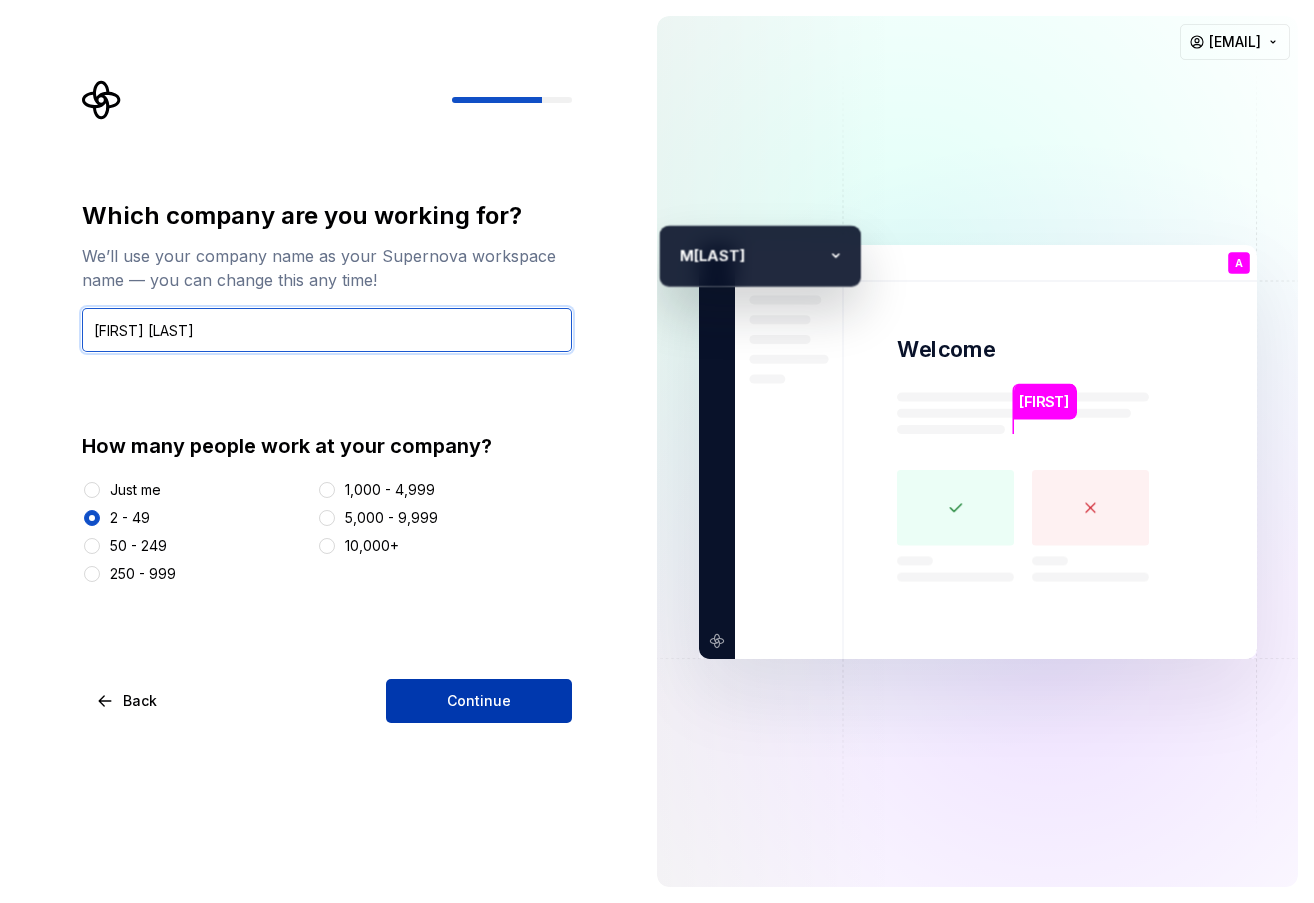 type on "[FIRST] [LAST]" 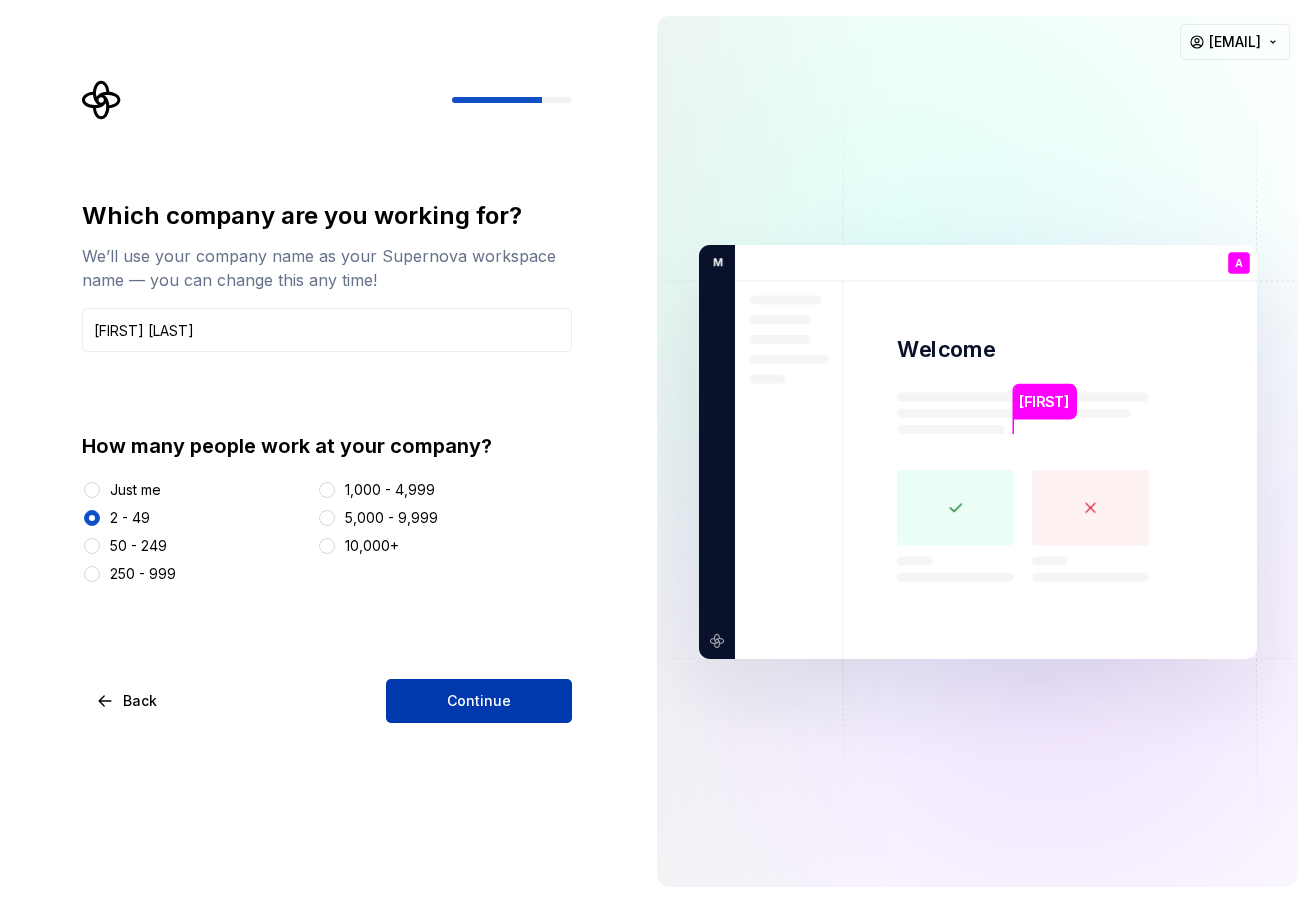 click on "Continue" at bounding box center (479, 701) 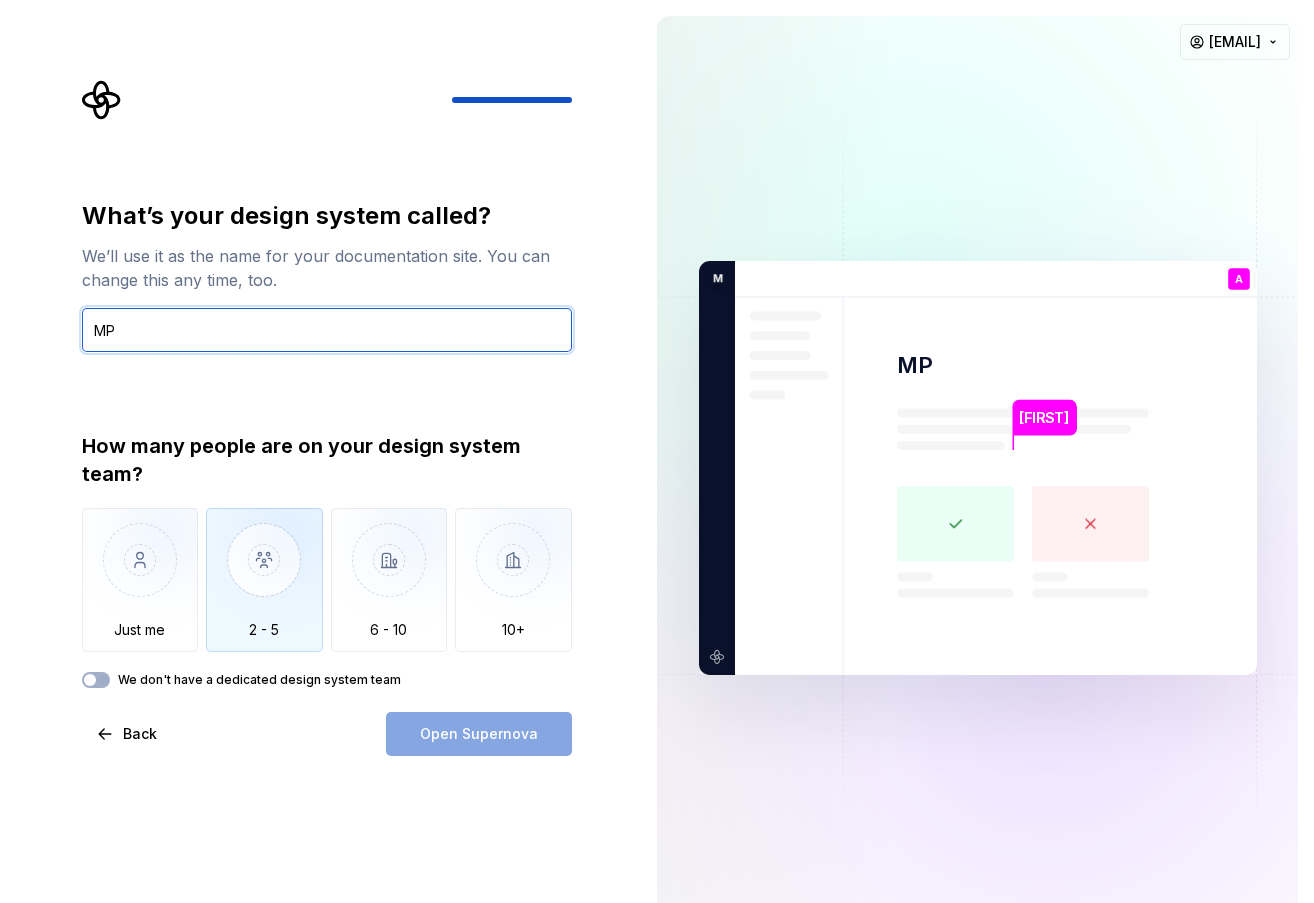 type on "MP" 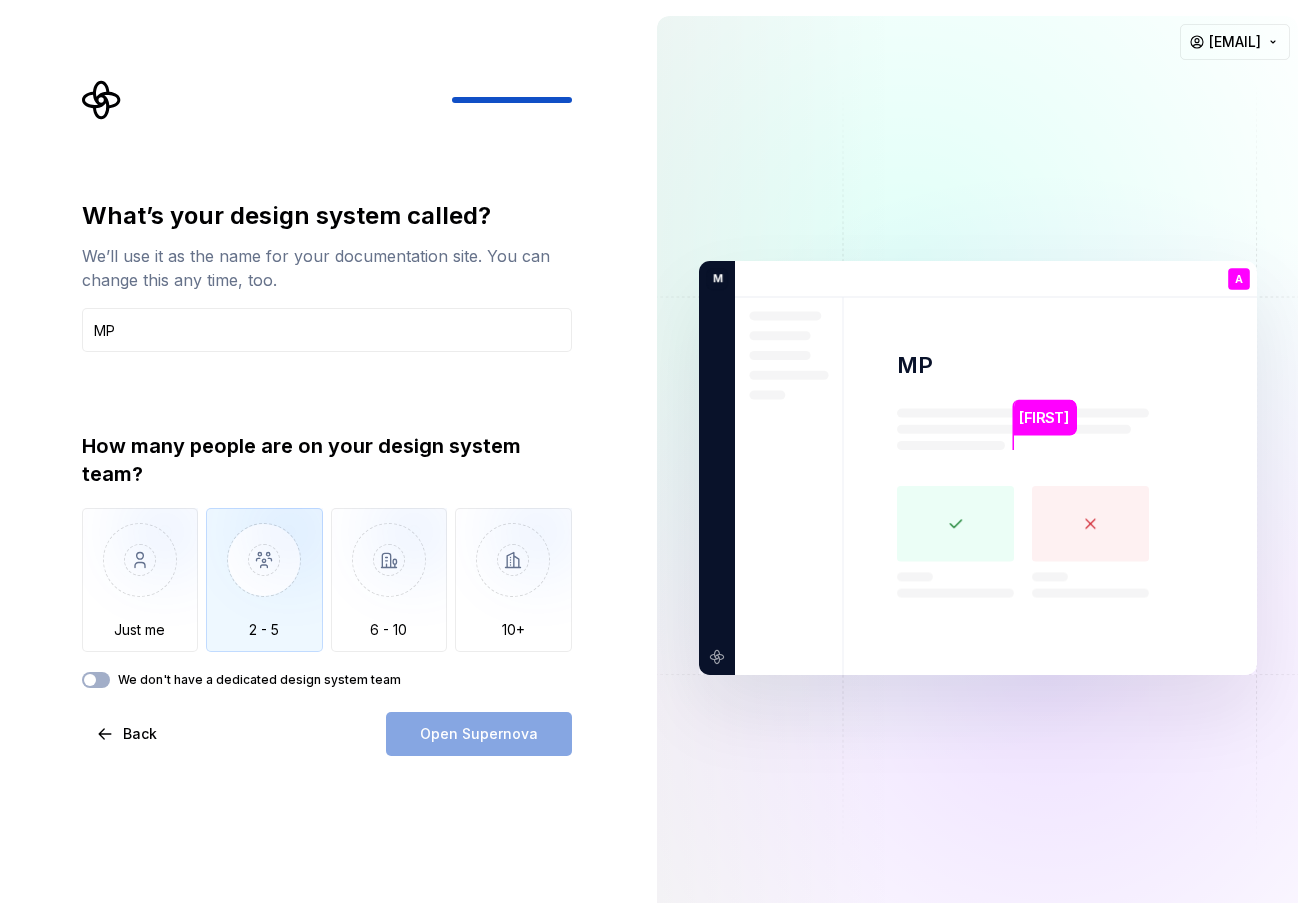 click at bounding box center [264, 575] 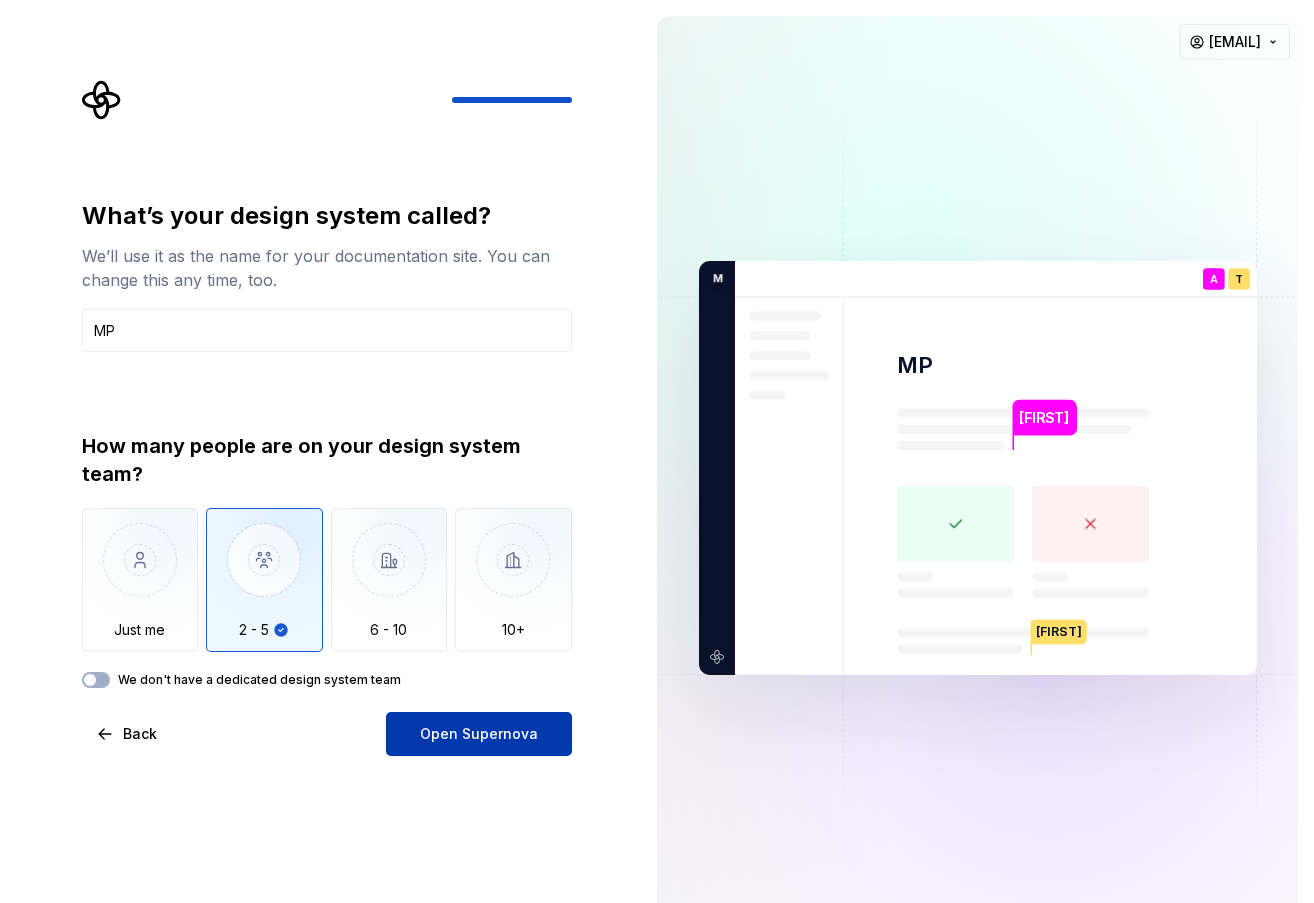 click on "Open Supernova" at bounding box center [479, 734] 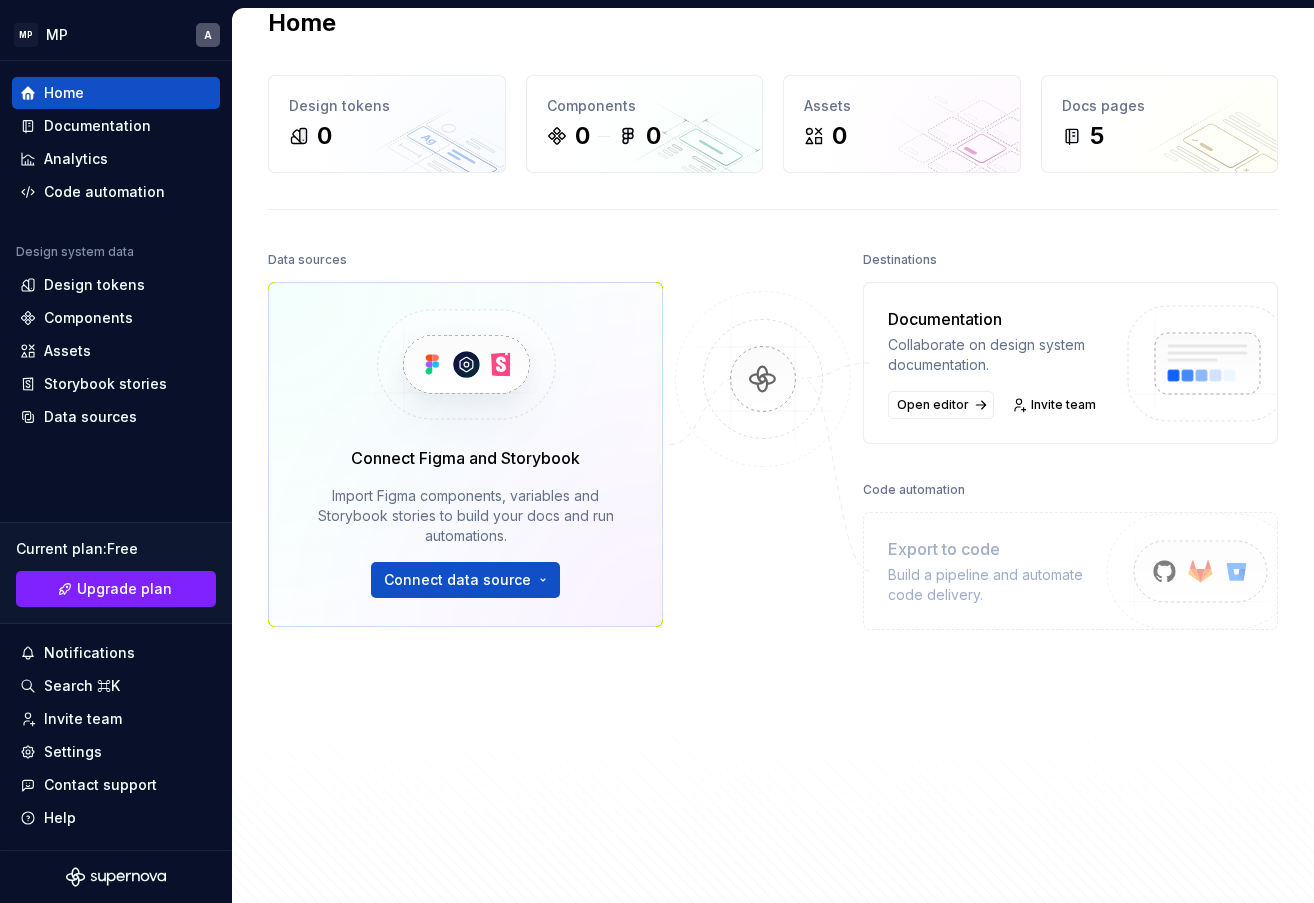 scroll, scrollTop: 38, scrollLeft: 0, axis: vertical 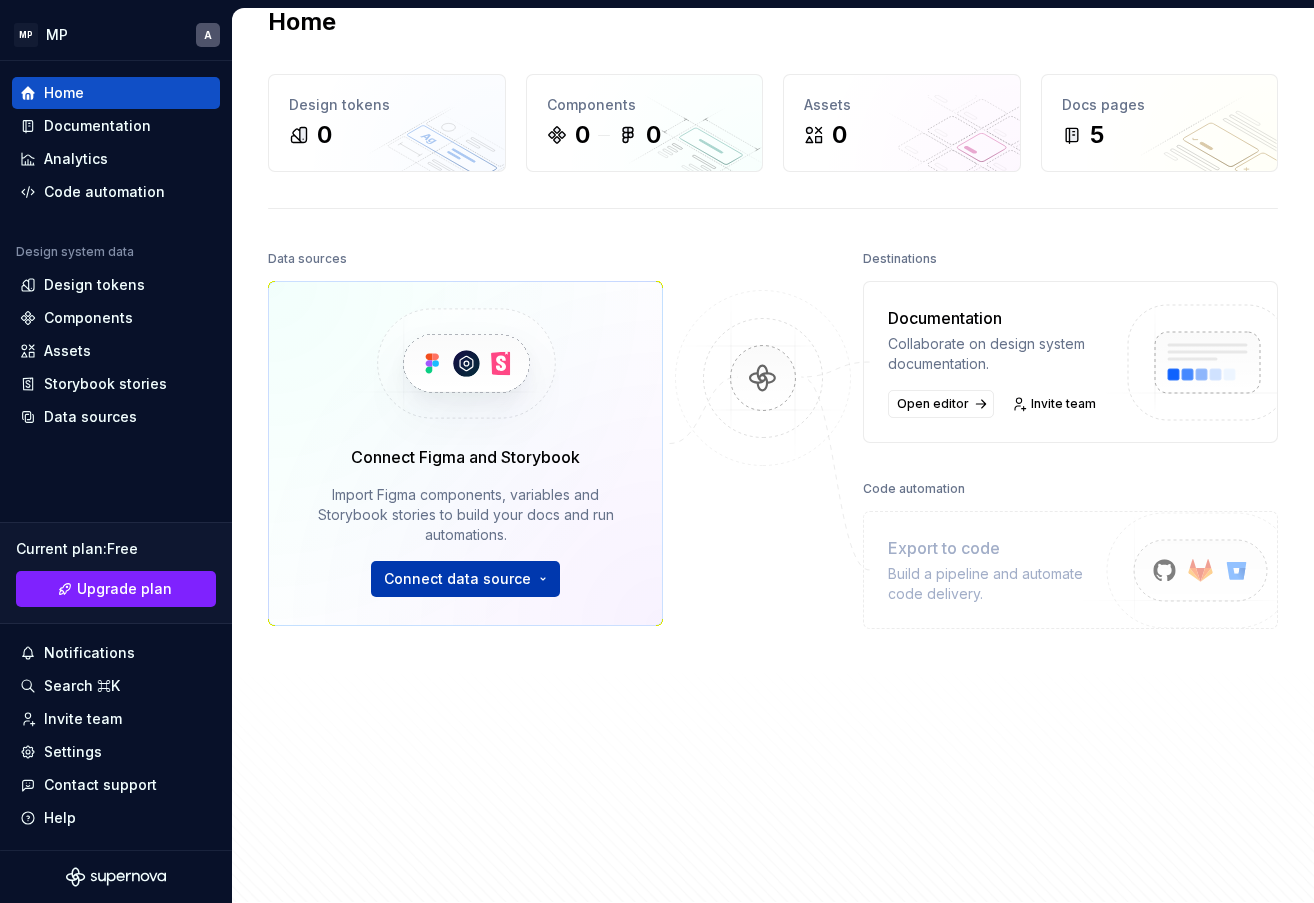click on "Home Documentation Analytics Code automation Design system data Design tokens Components Assets Storybook stories Data sources Current plan :  Free Upgrade plan Notifications Search ⌘K Invite team Settings Contact support Help Home Design tokens 0 Components 0 0 Assets 0 Docs pages 5 Data sources Connect Figma and Storybook Import Figma components, variables and Storybook stories to build your docs and run automations. Connect data source Destinations Documentation Collaborate on design system documentation. Open editor Invite team Code automation Export to code Build a pipeline and automate code delivery. Product documentation Learn how to build, manage and maintain design systems in smarter ways. Developer documentation Start delivering your design choices to your codebases right away. Join our Slack community Connect and learn with other design system practitioners." at bounding box center (657, 451) 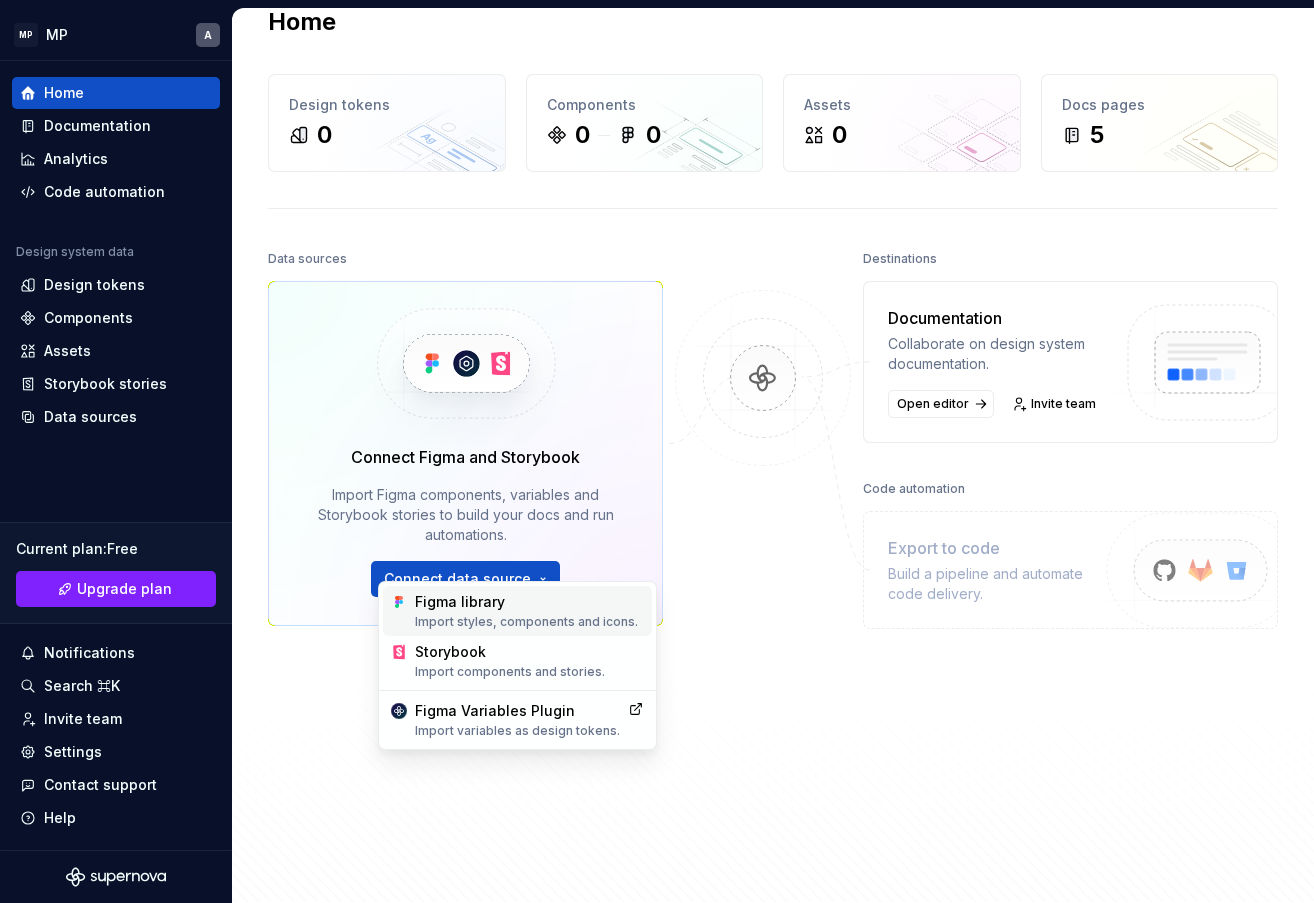 click on "Import styles, components and icons." at bounding box center (529, 622) 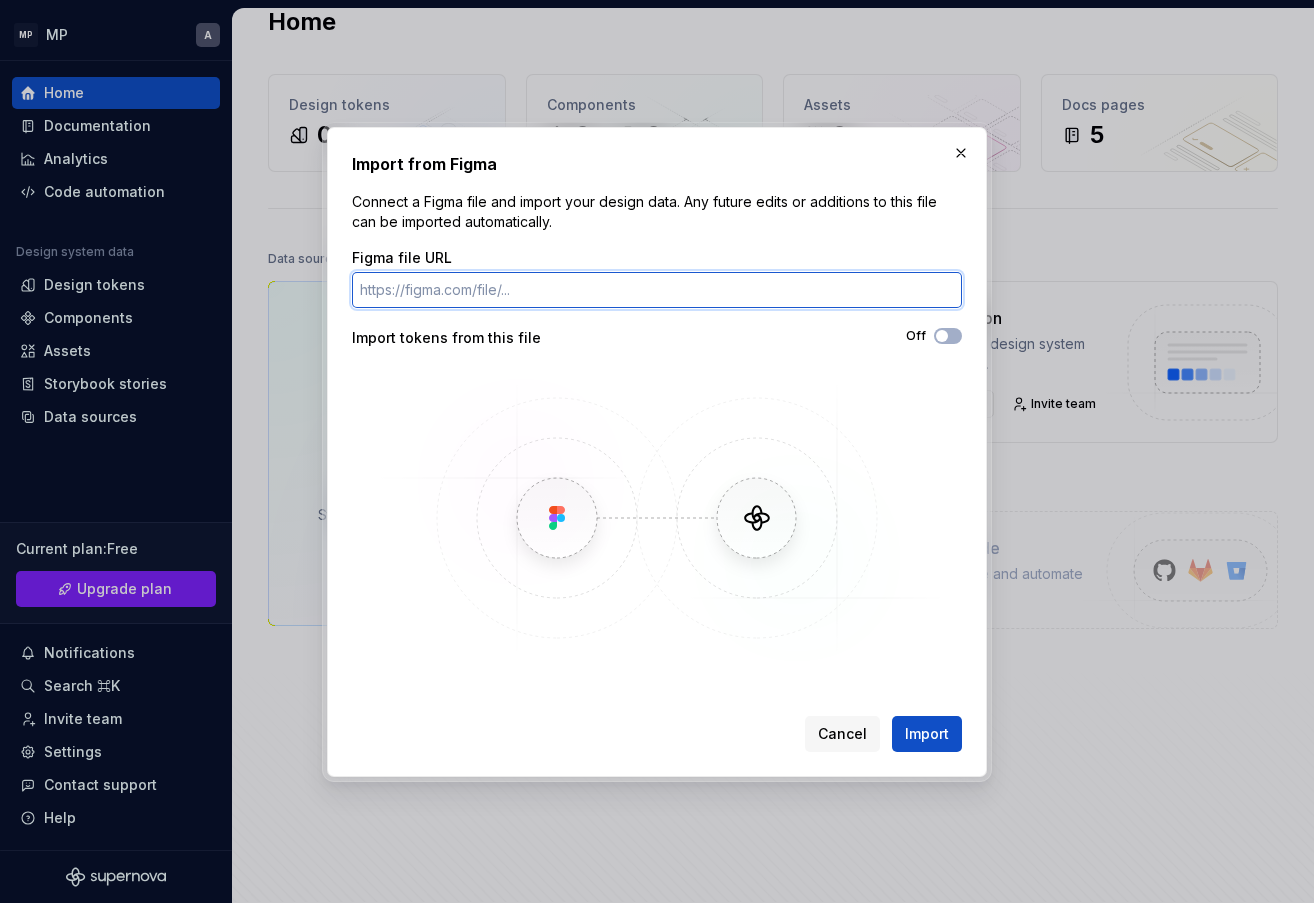 click on "Figma file URL" at bounding box center [657, 290] 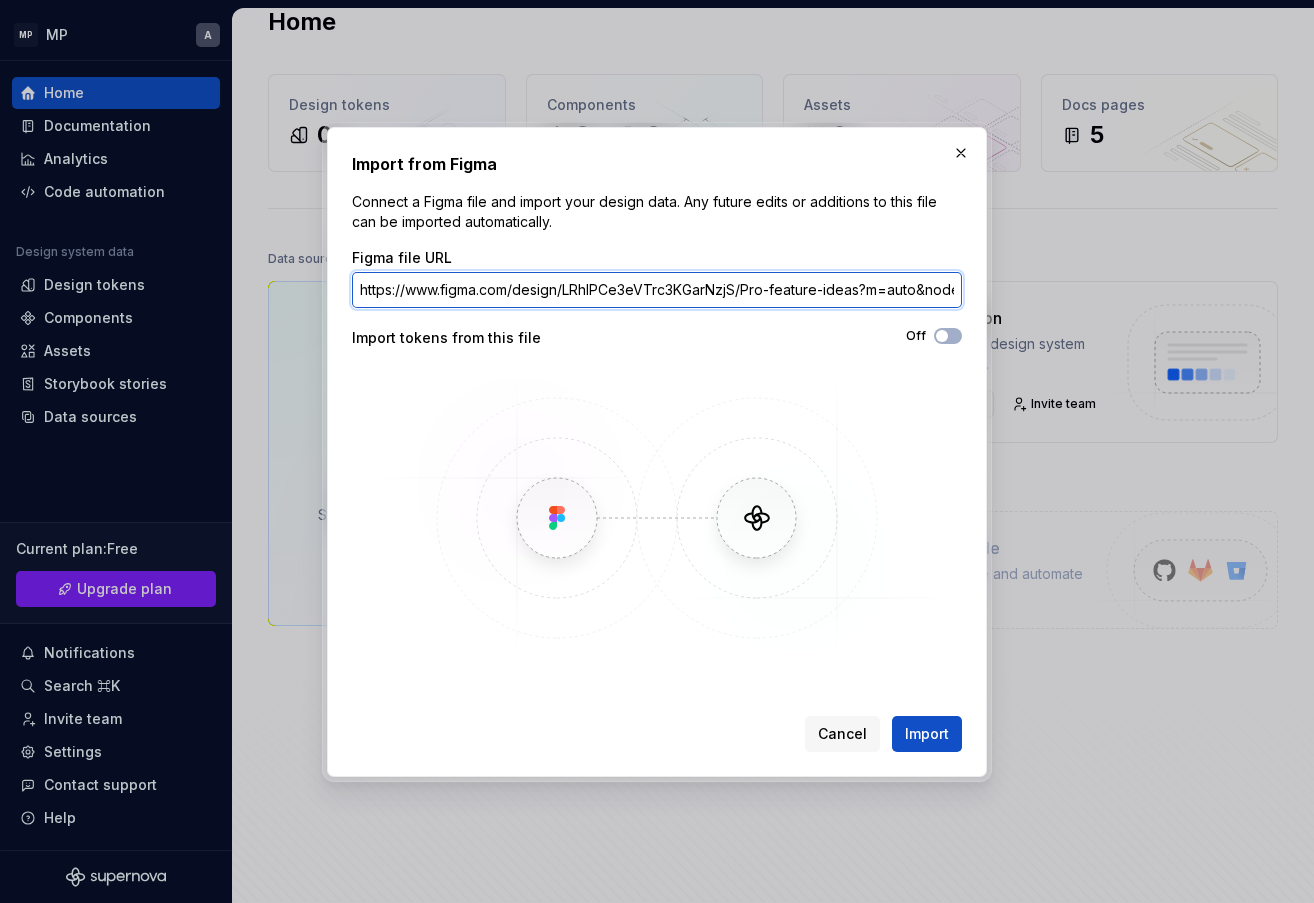 scroll, scrollTop: 0, scrollLeft: 282, axis: horizontal 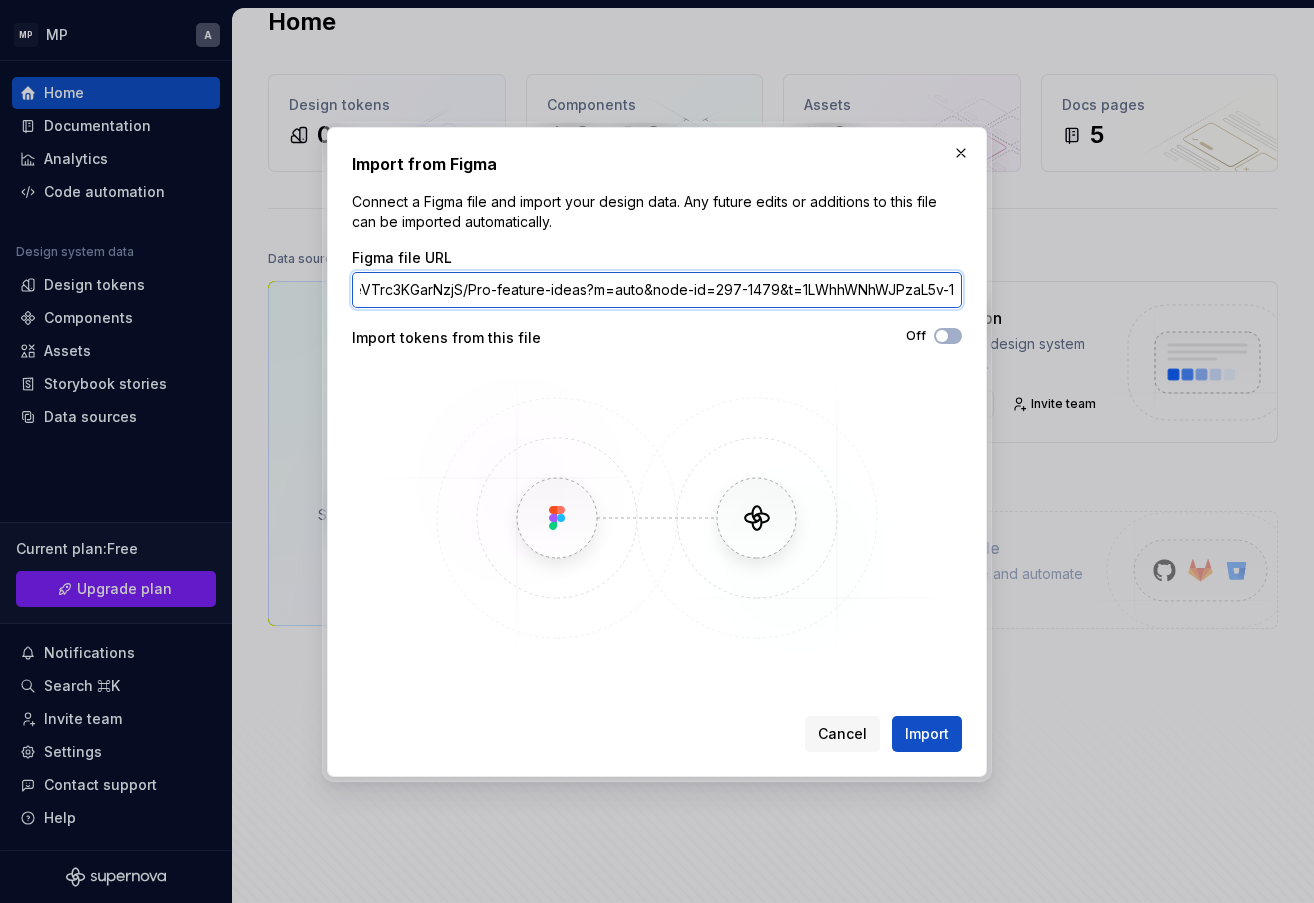 type on "https://www.figma.com/design/LRhlPCe3eVTrc3KGarNzjS/Pro-feature-ideas?m=auto&node-id=297-1479&t=1LWhhWNhWJPzaL5v-1" 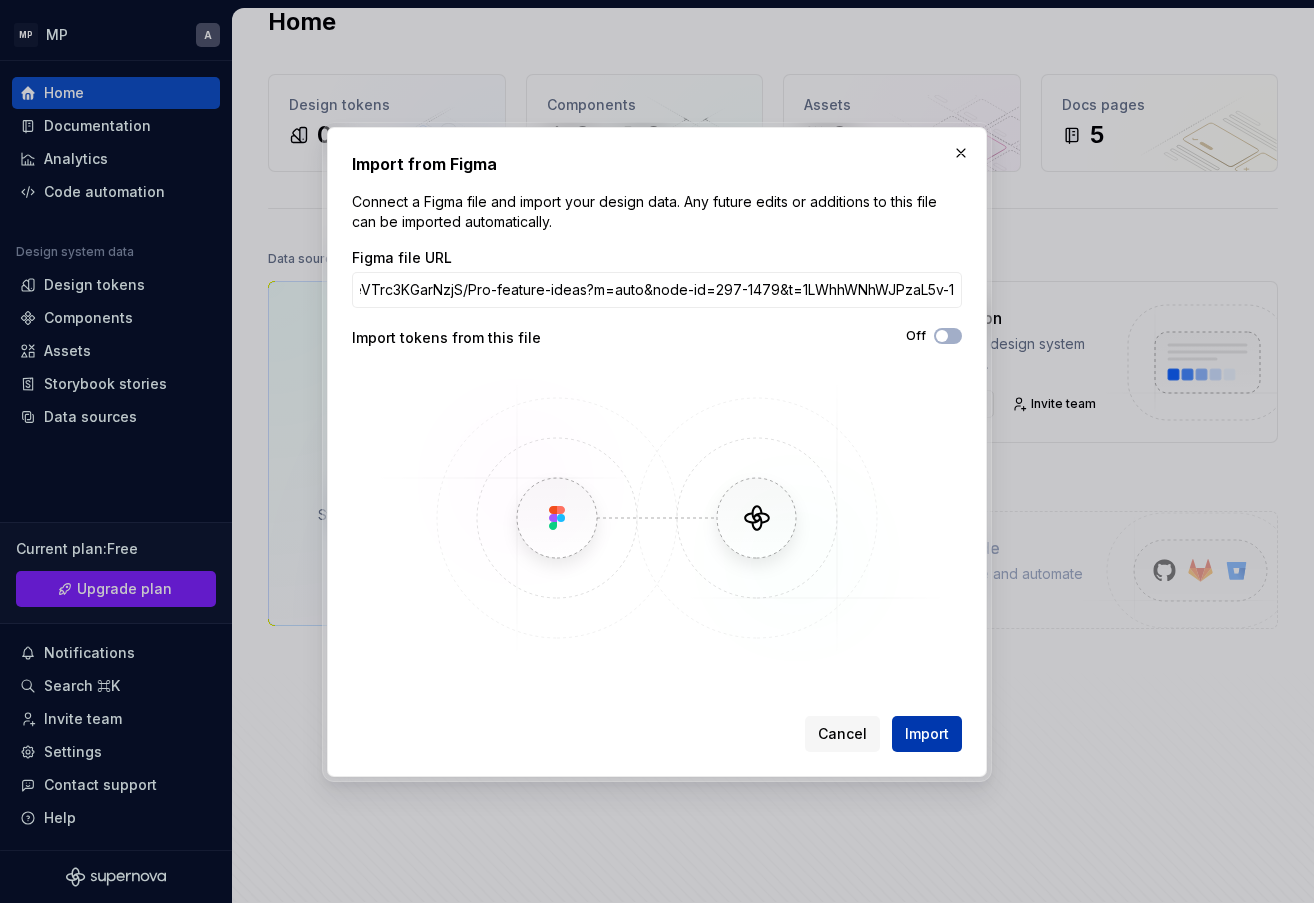 scroll, scrollTop: 0, scrollLeft: 0, axis: both 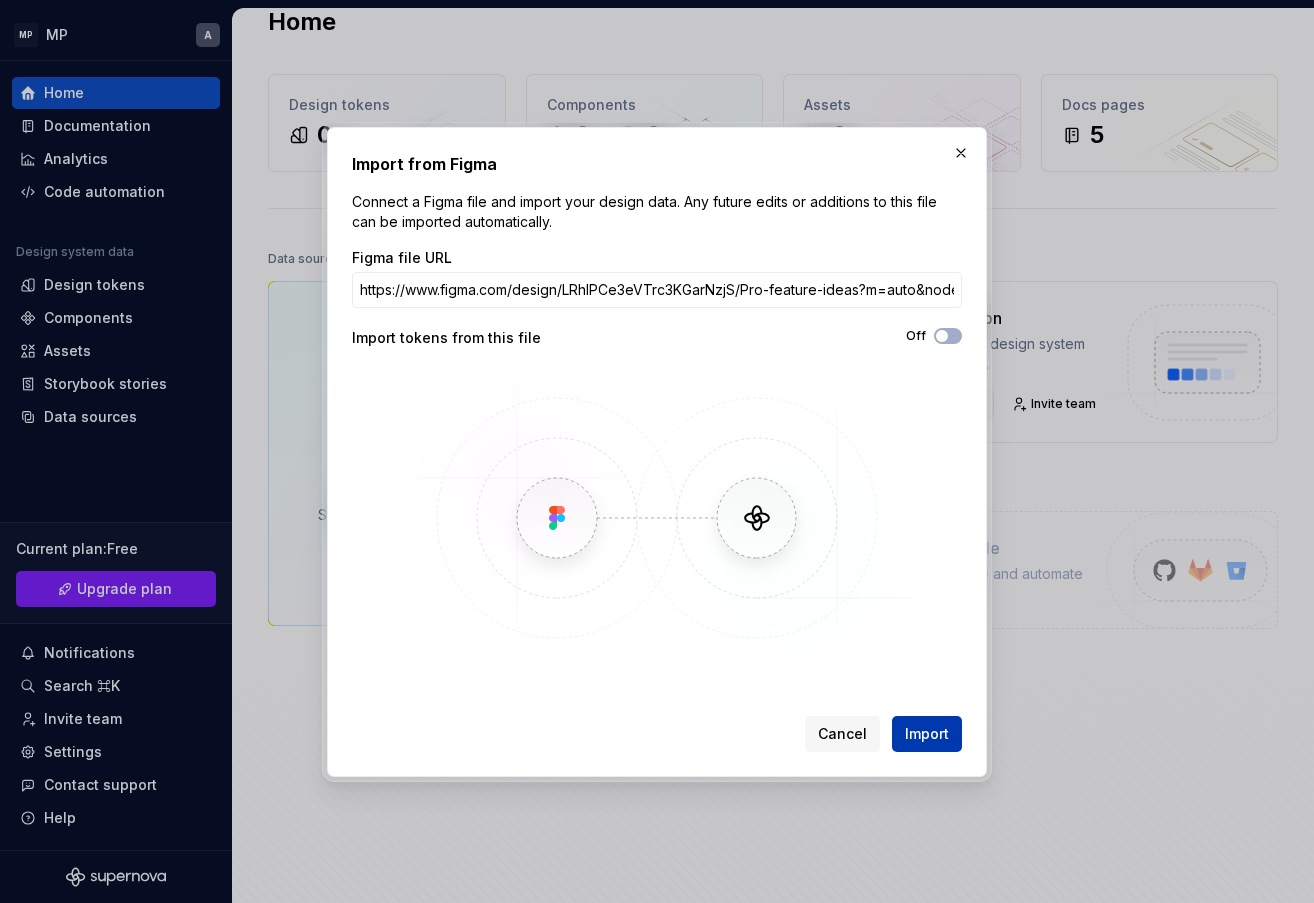 click on "Import" at bounding box center [927, 734] 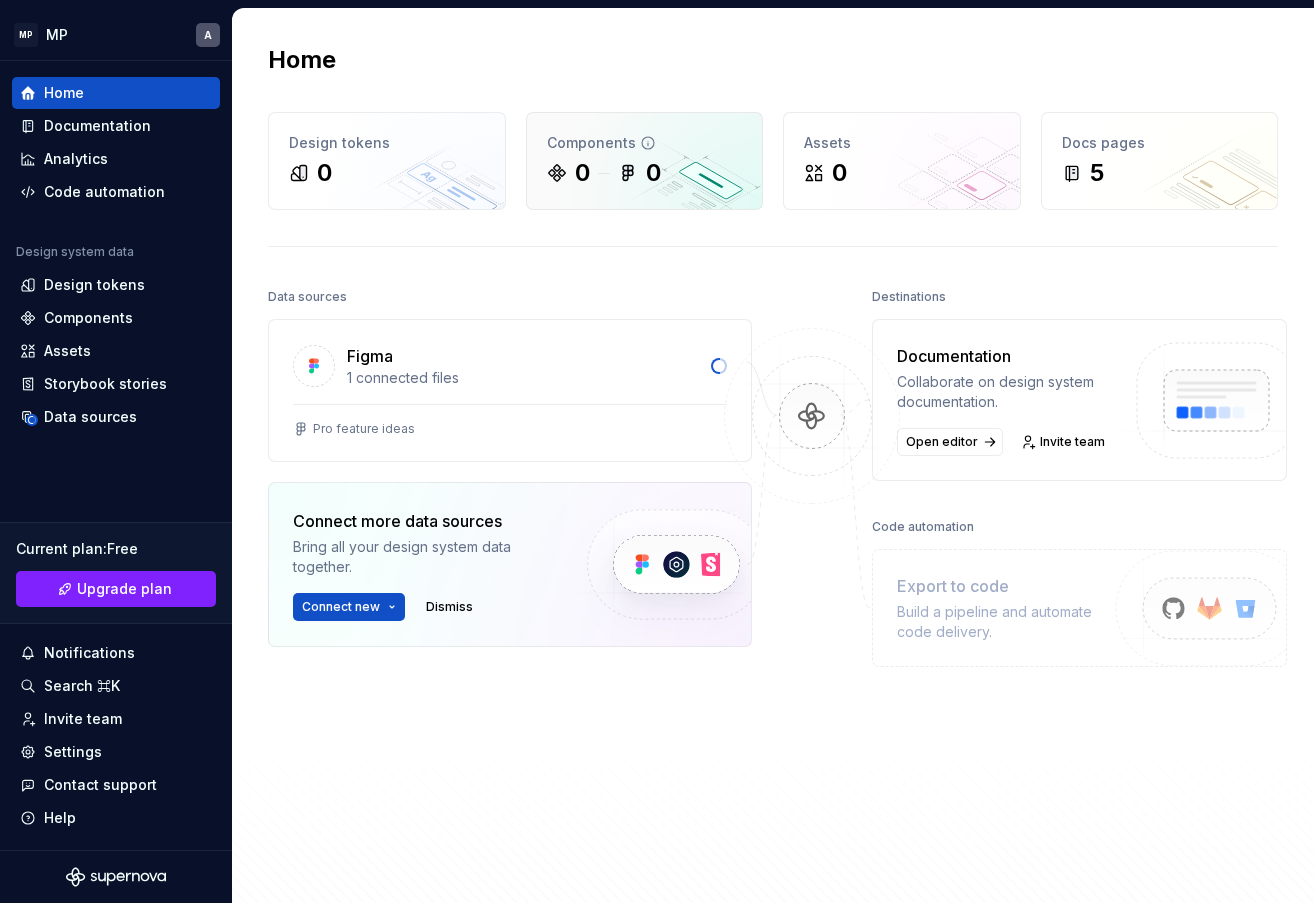 scroll, scrollTop: 9, scrollLeft: 0, axis: vertical 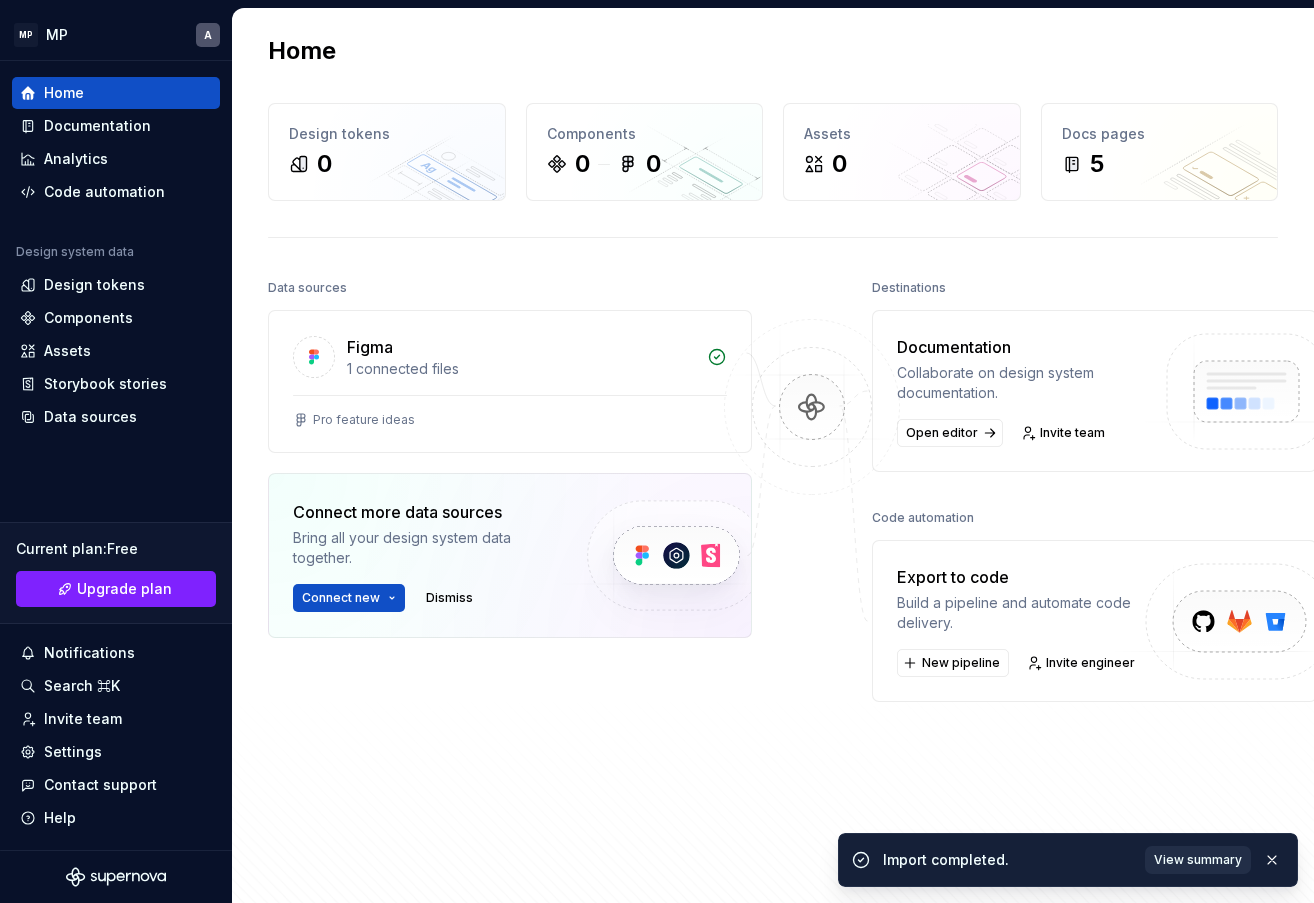 click on "View summary" at bounding box center (1198, 860) 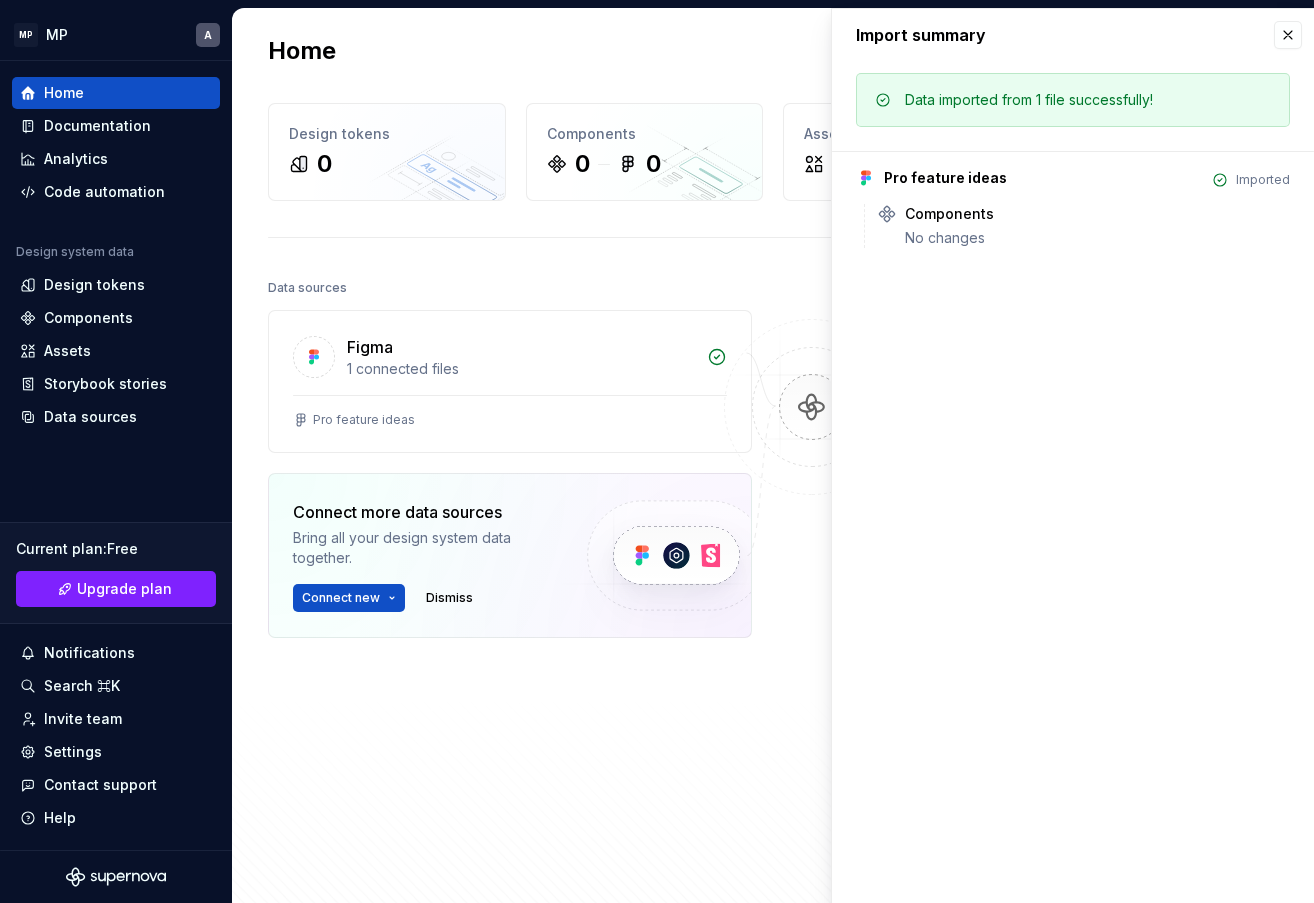 click on "Data sources Figma 1 connected files Pro feature ideas Connect more data sources Bring all your design system data together. Connect new Dismiss" at bounding box center [510, 545] 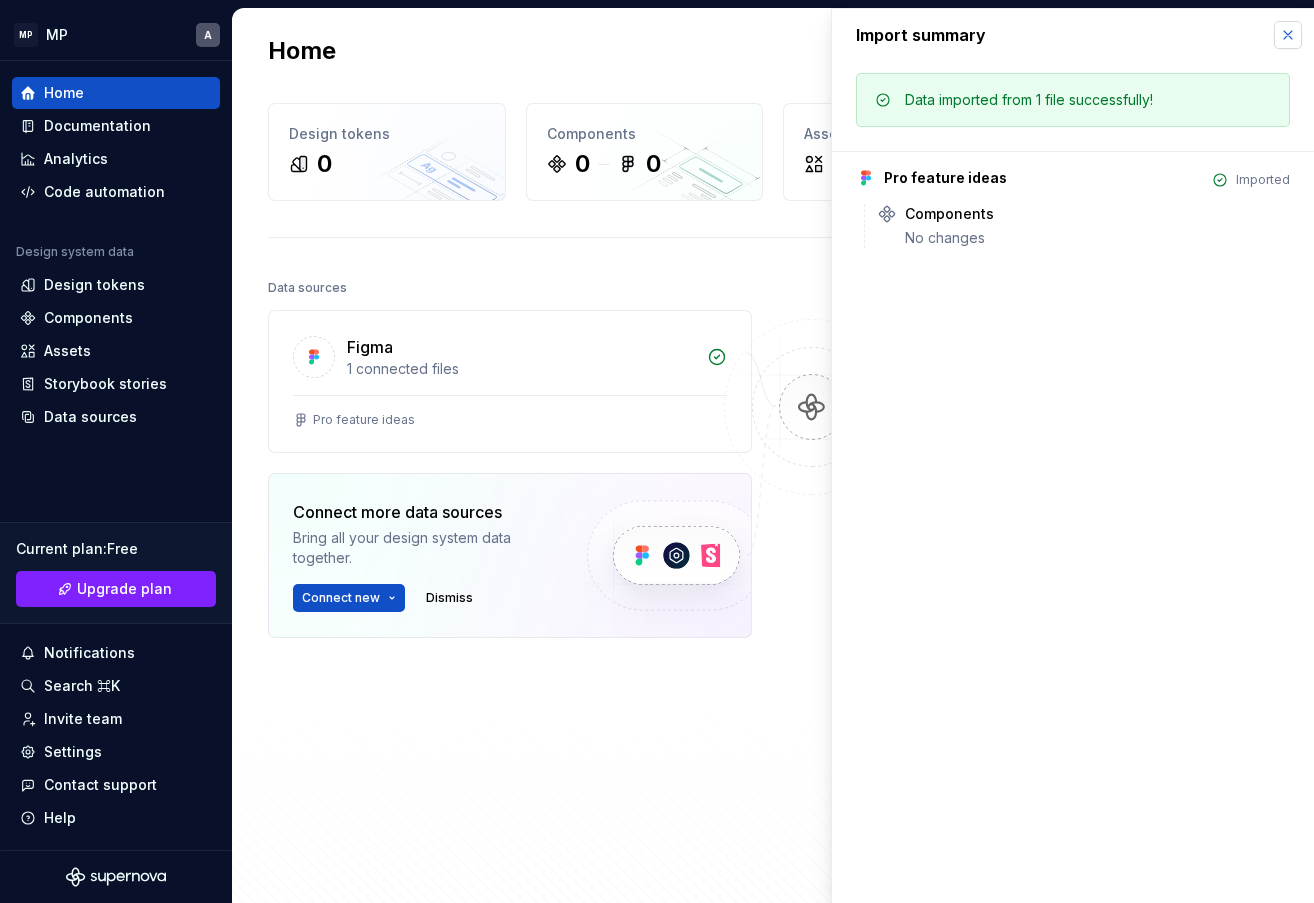 click at bounding box center (1288, 35) 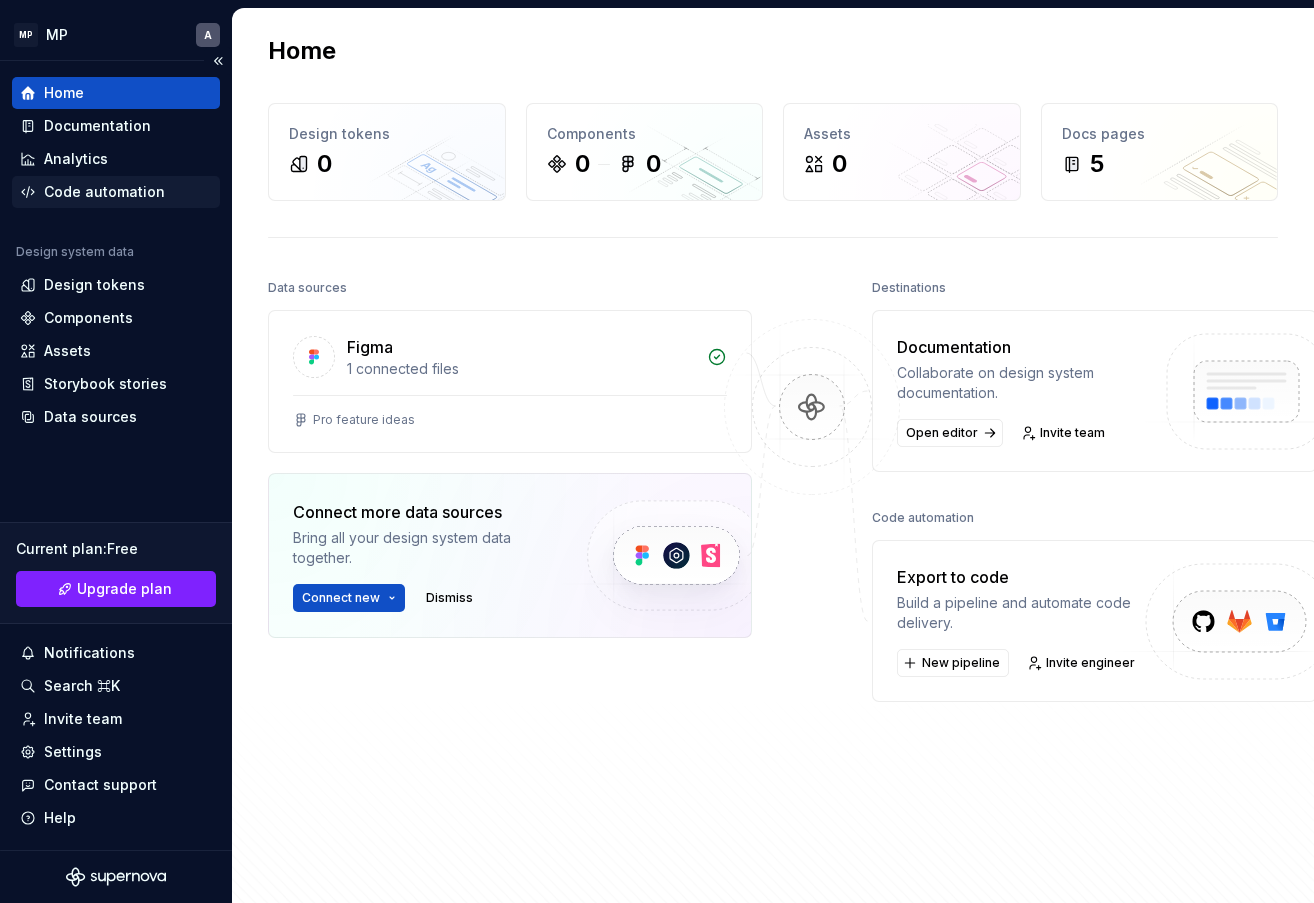 click on "Code automation" at bounding box center (104, 192) 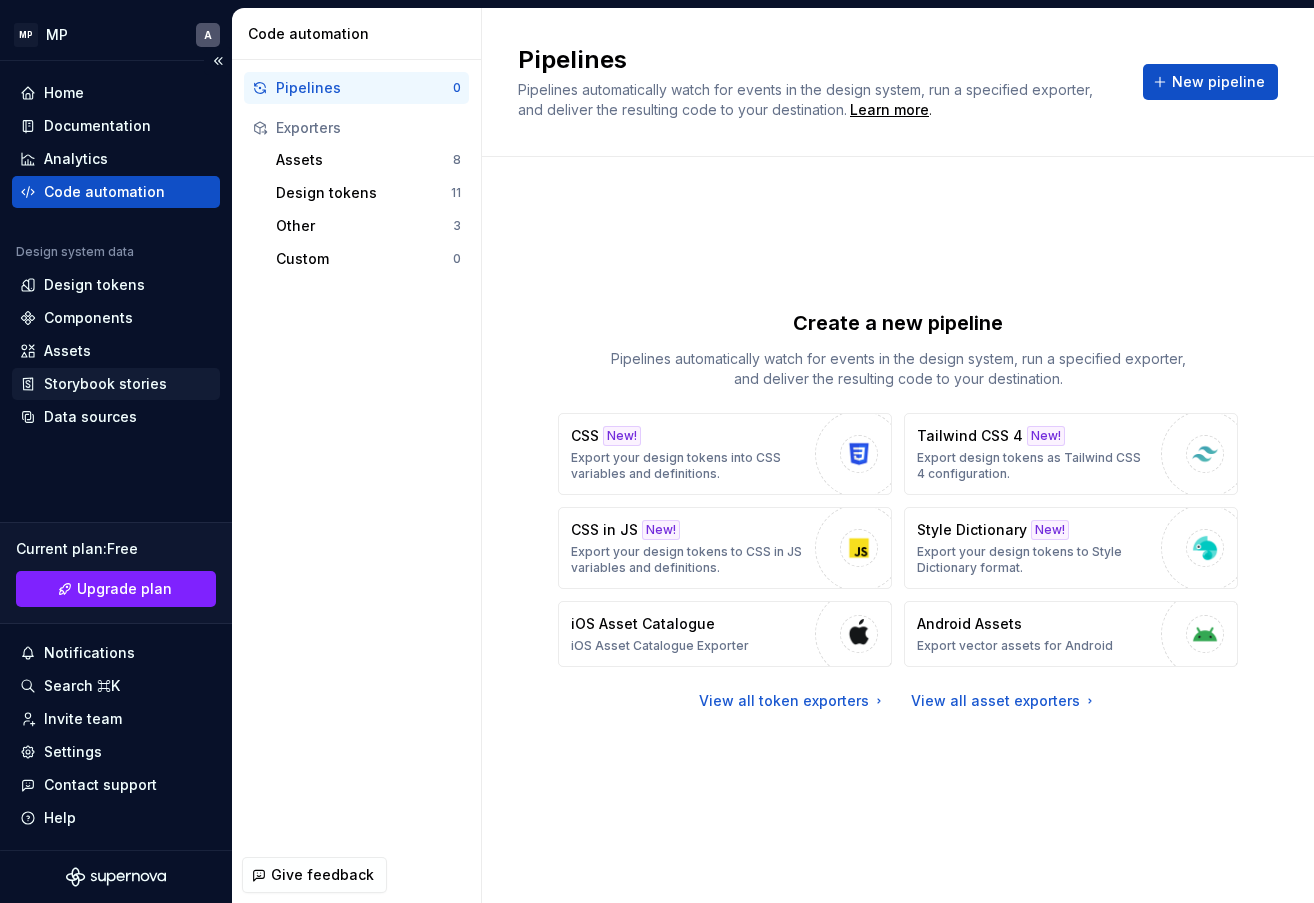 click on "Storybook stories" at bounding box center [105, 384] 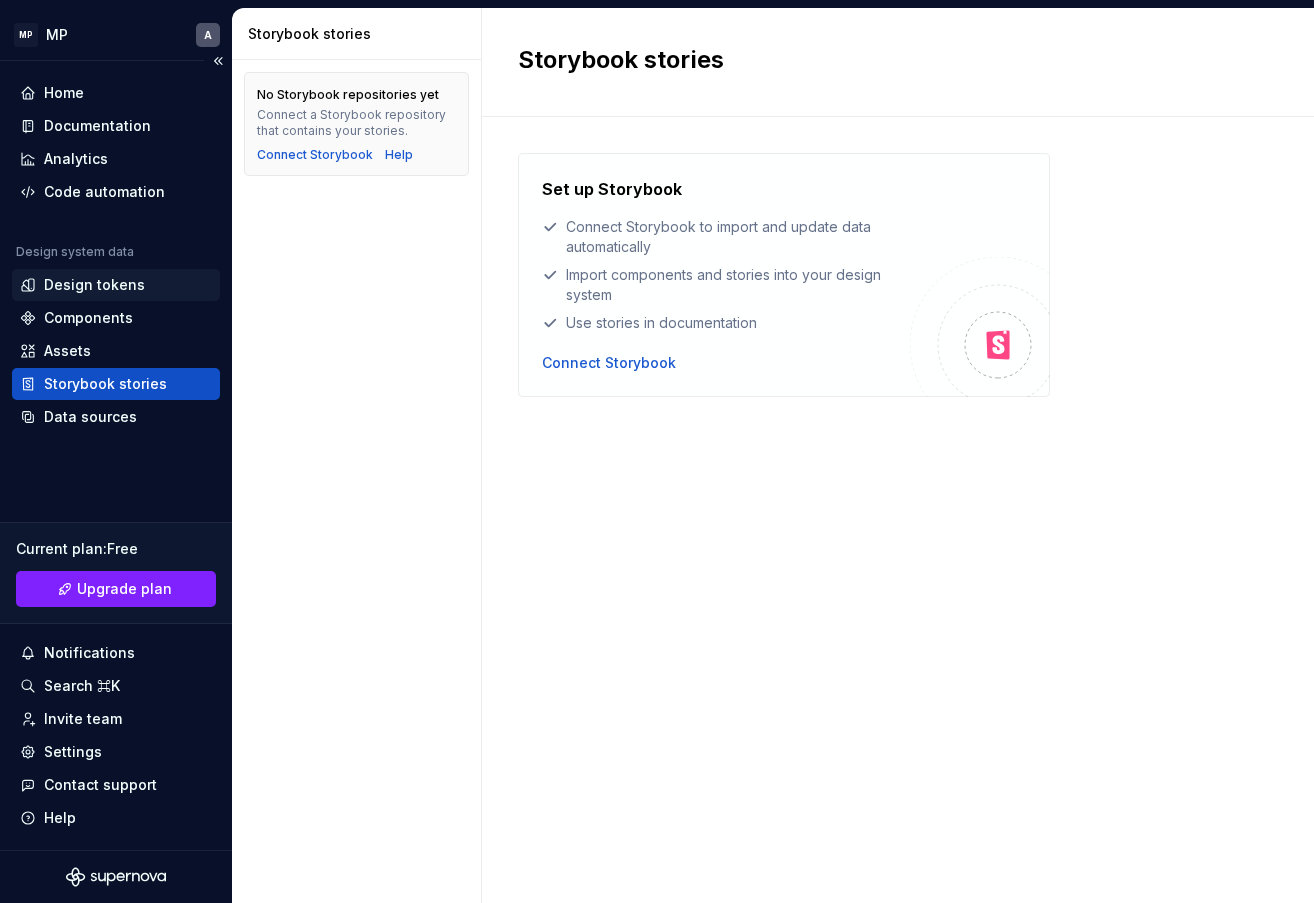 click on "Design tokens" at bounding box center (94, 285) 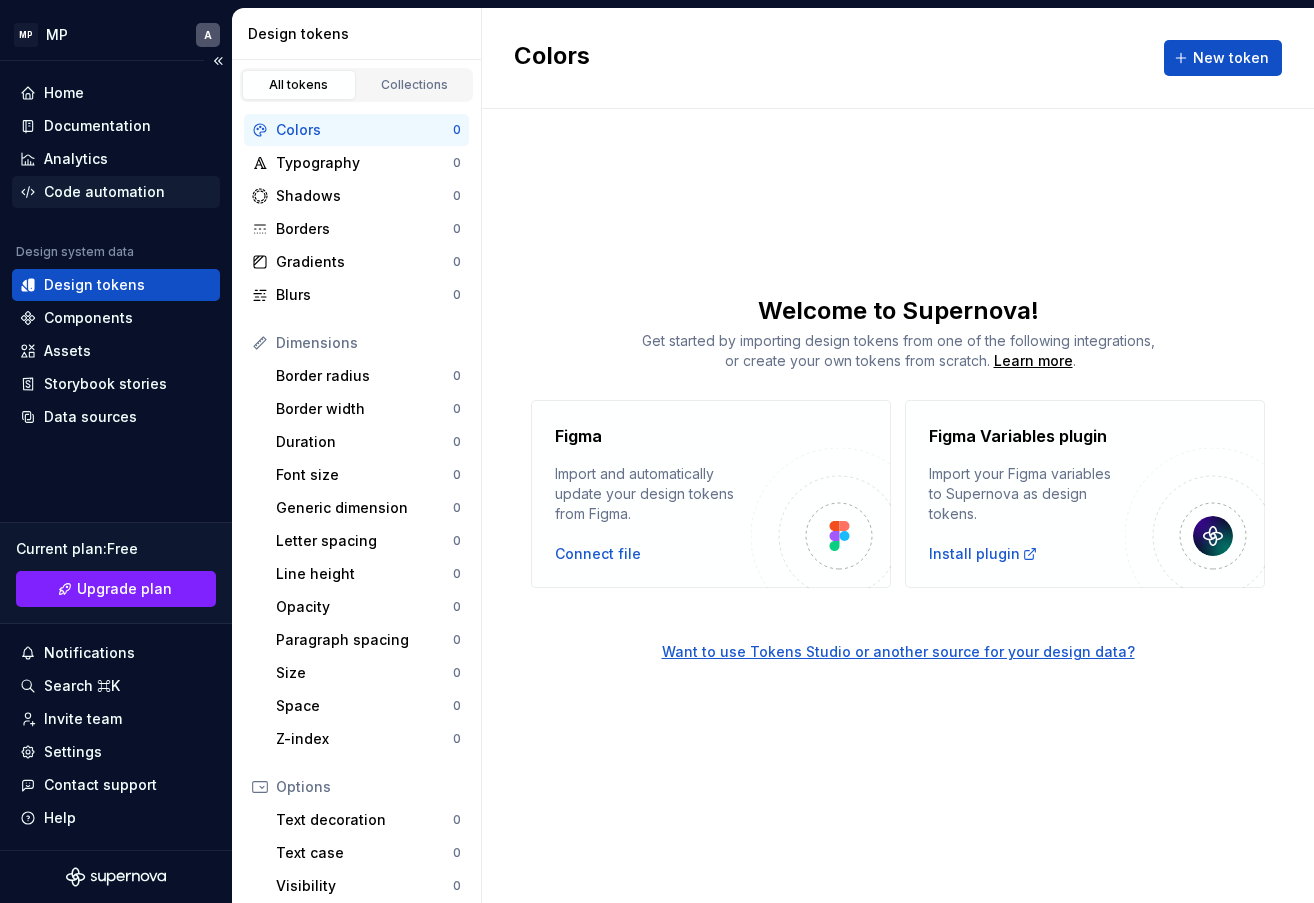 click on "Code automation" at bounding box center [104, 192] 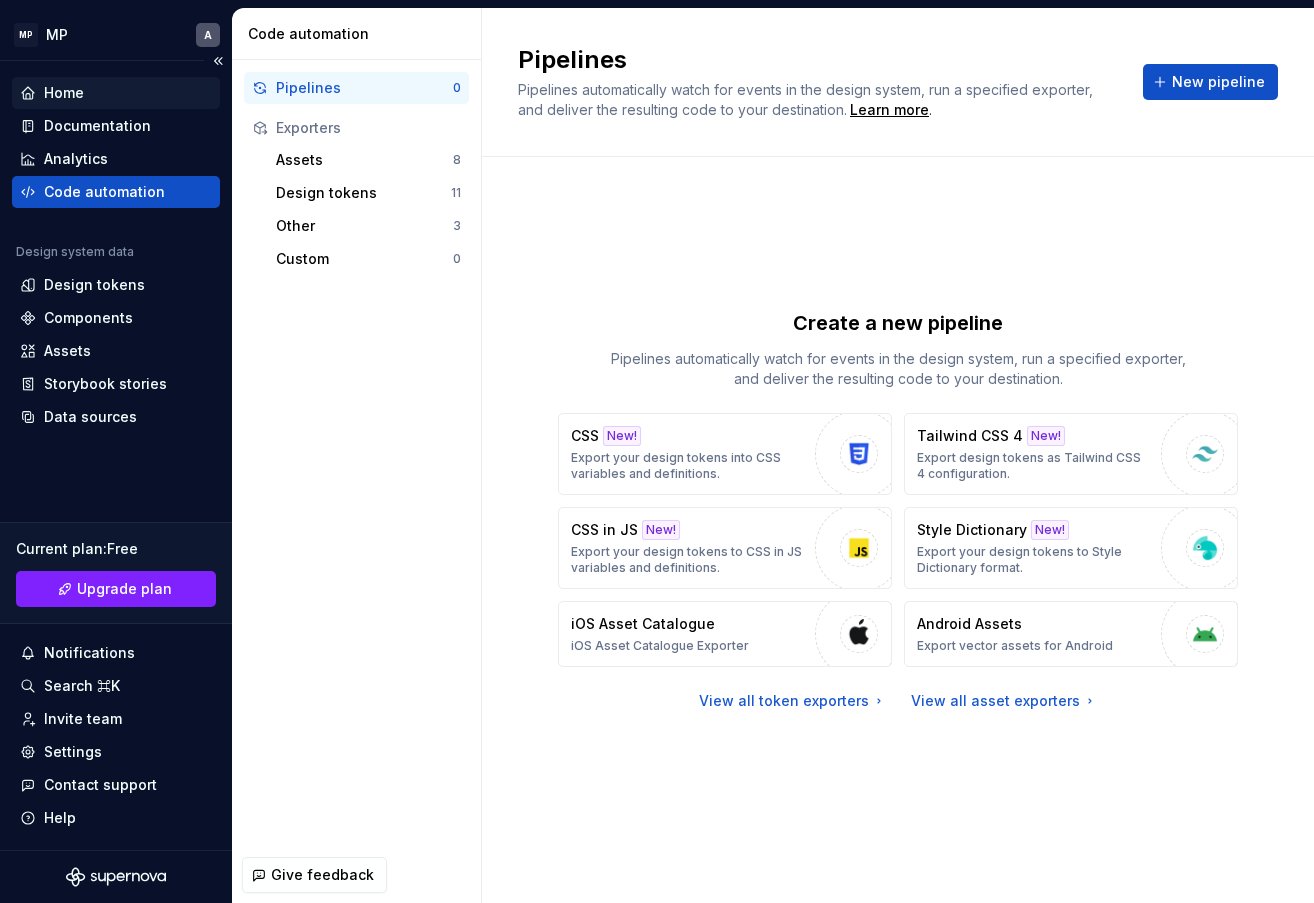 click on "Home" at bounding box center (116, 93) 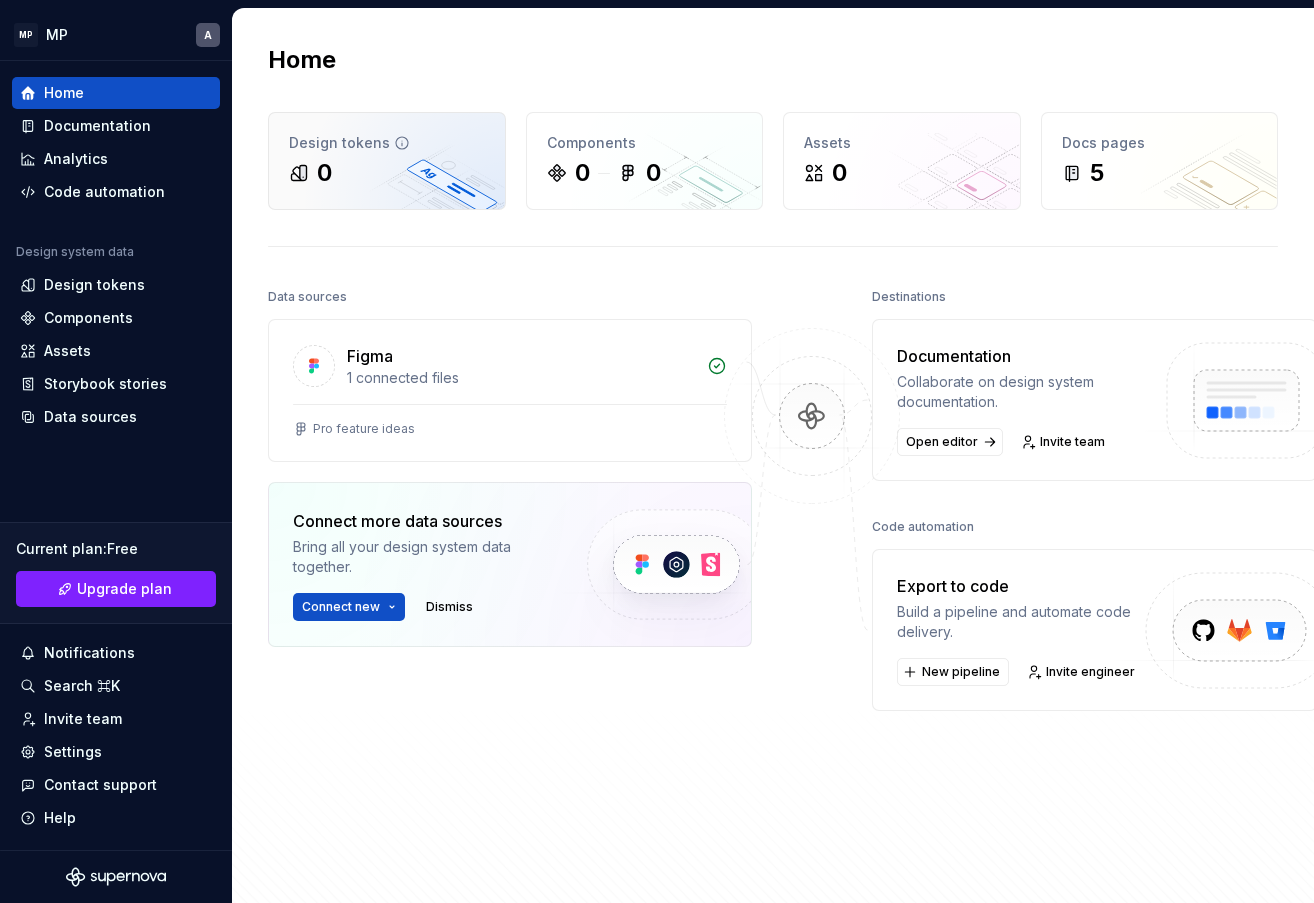 click on "0" at bounding box center [387, 173] 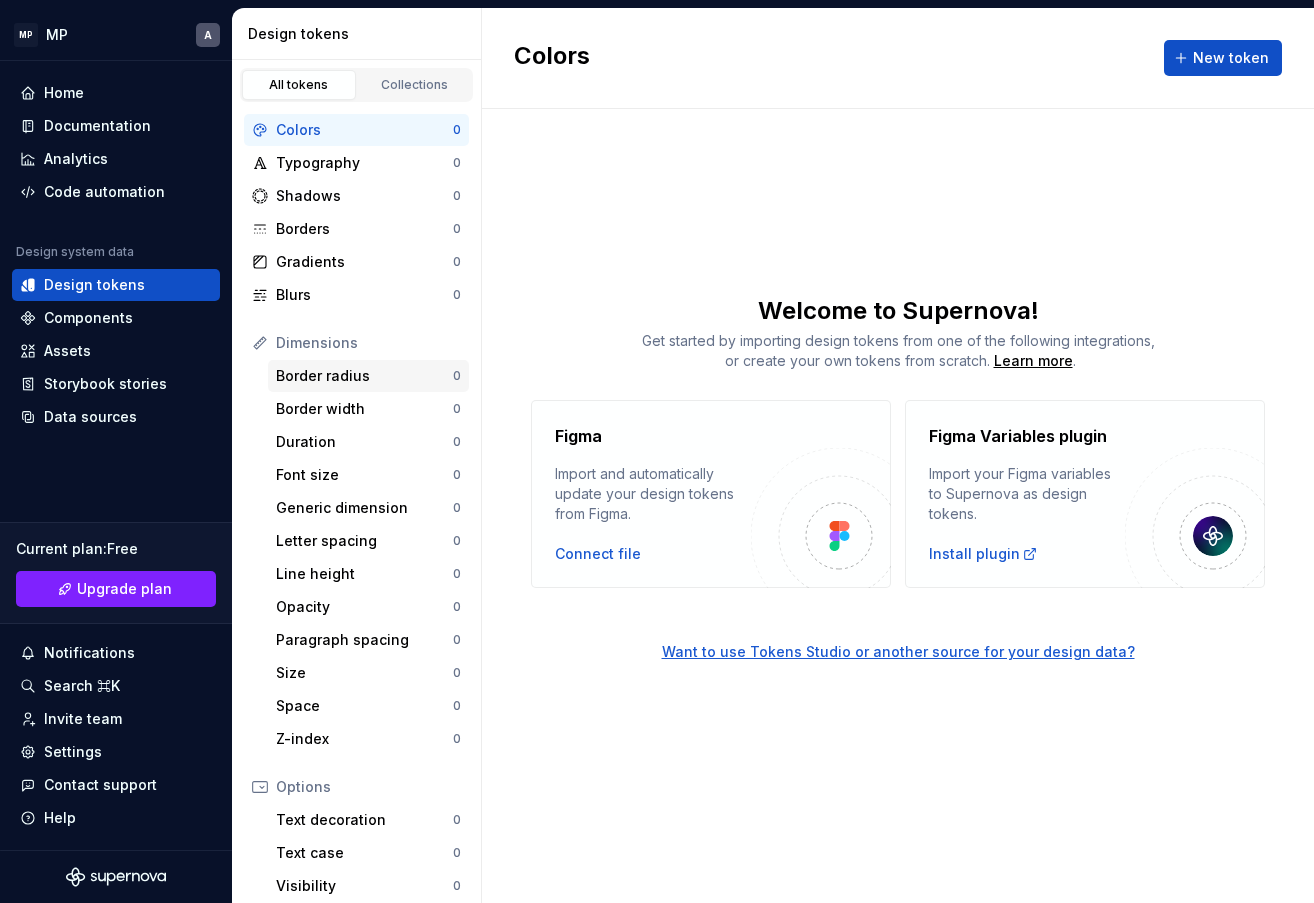 click on "Border radius" at bounding box center (364, 376) 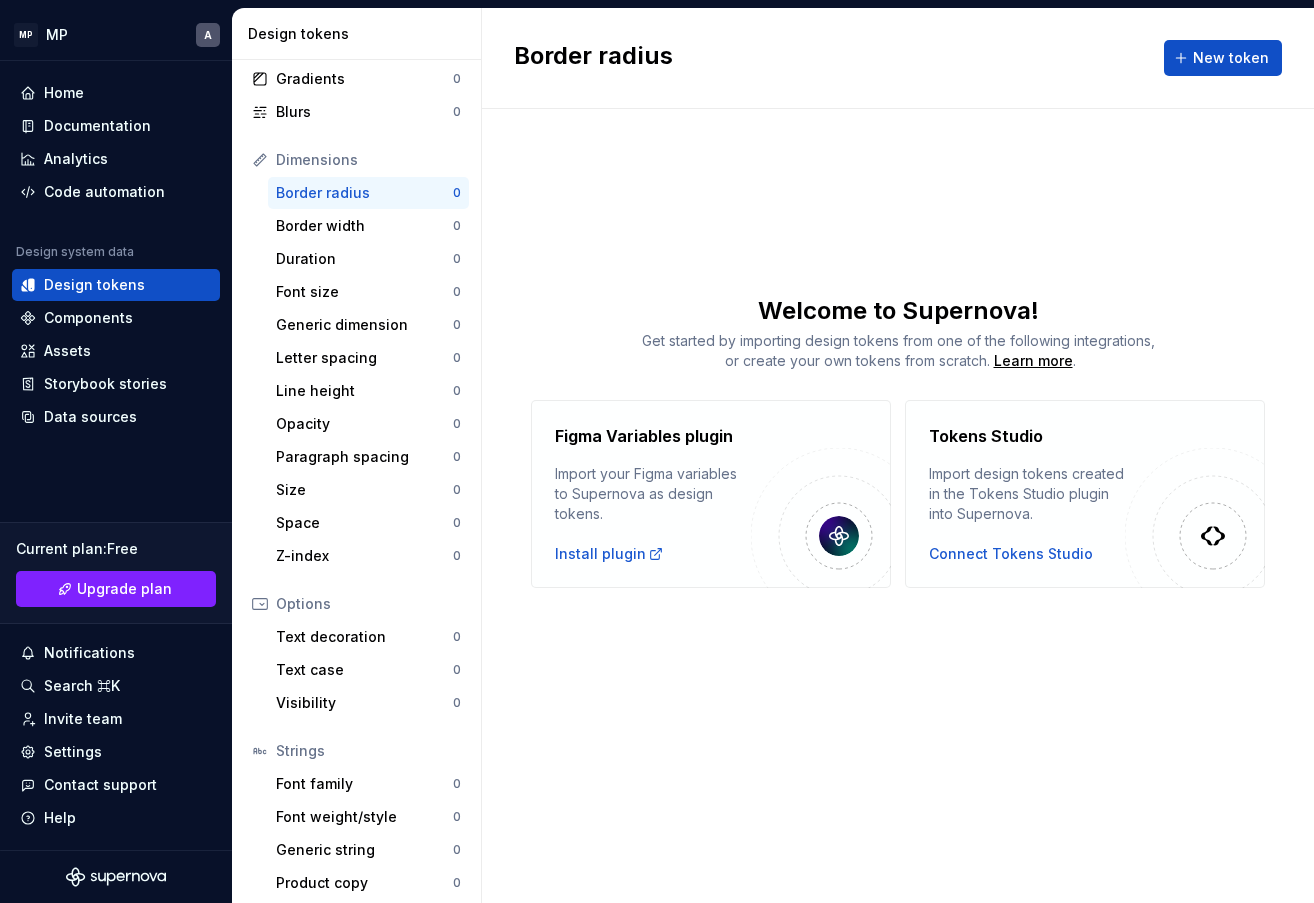 scroll, scrollTop: 191, scrollLeft: 0, axis: vertical 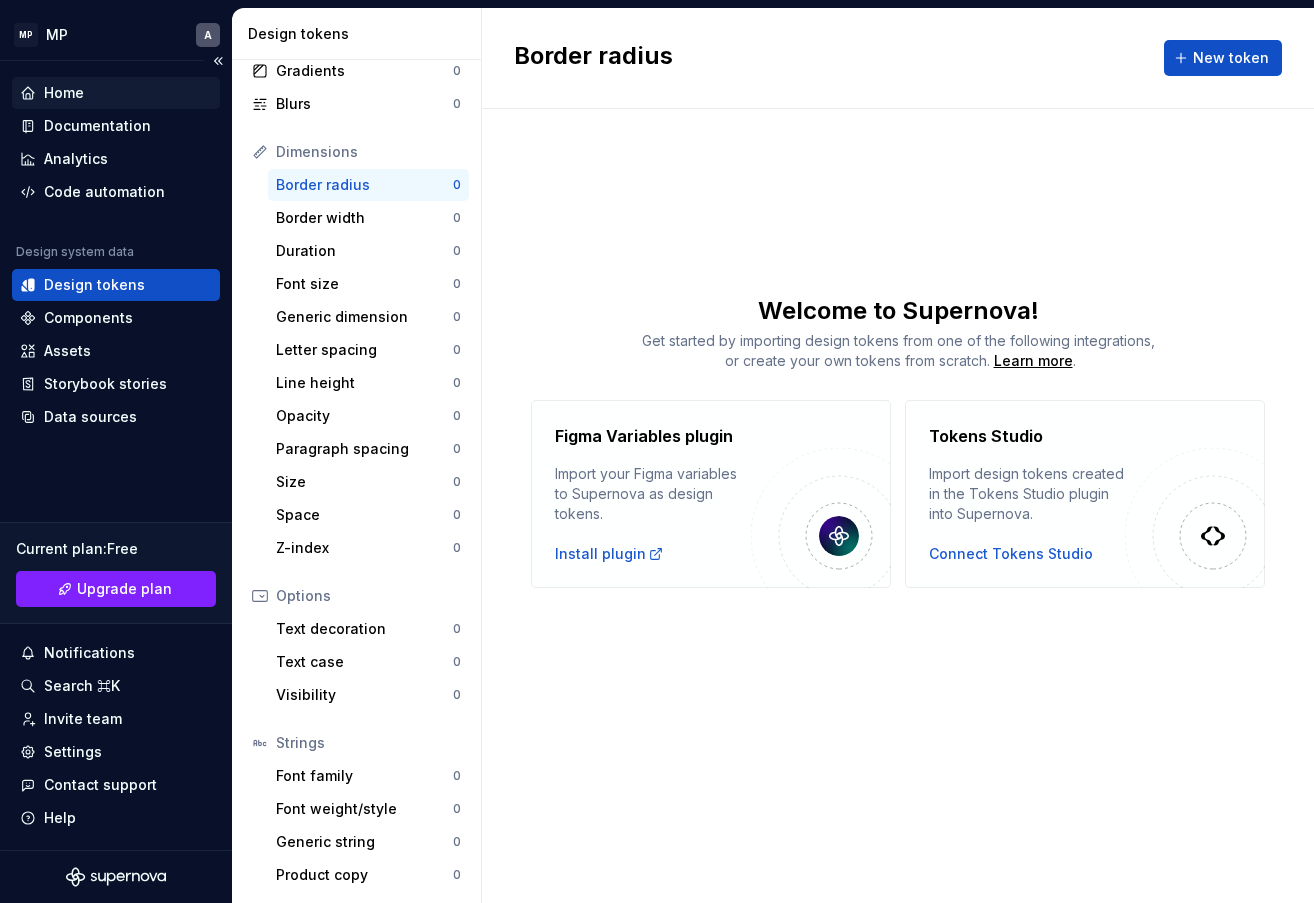 click on "Home" at bounding box center (116, 93) 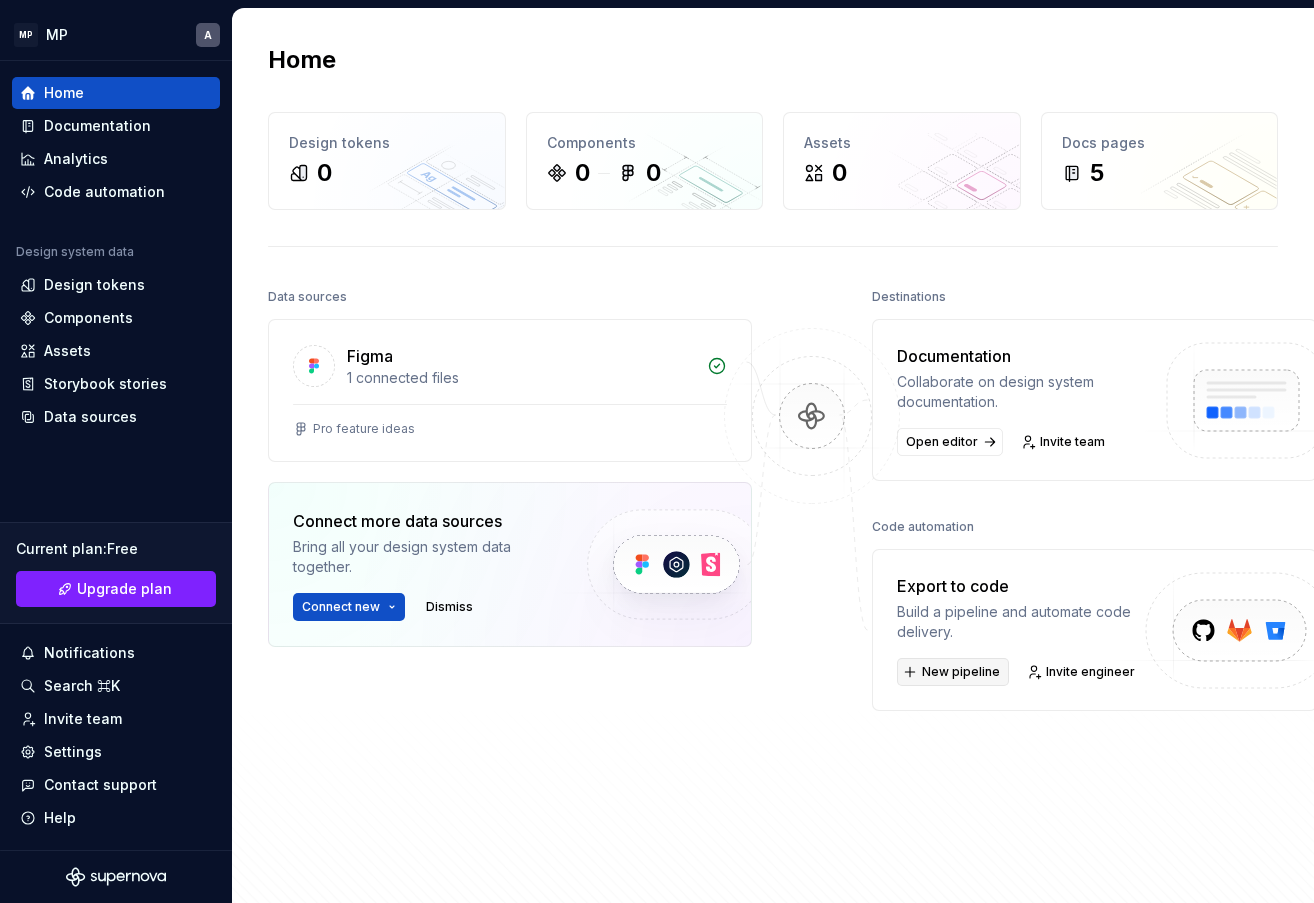 click on "New pipeline" at bounding box center [961, 672] 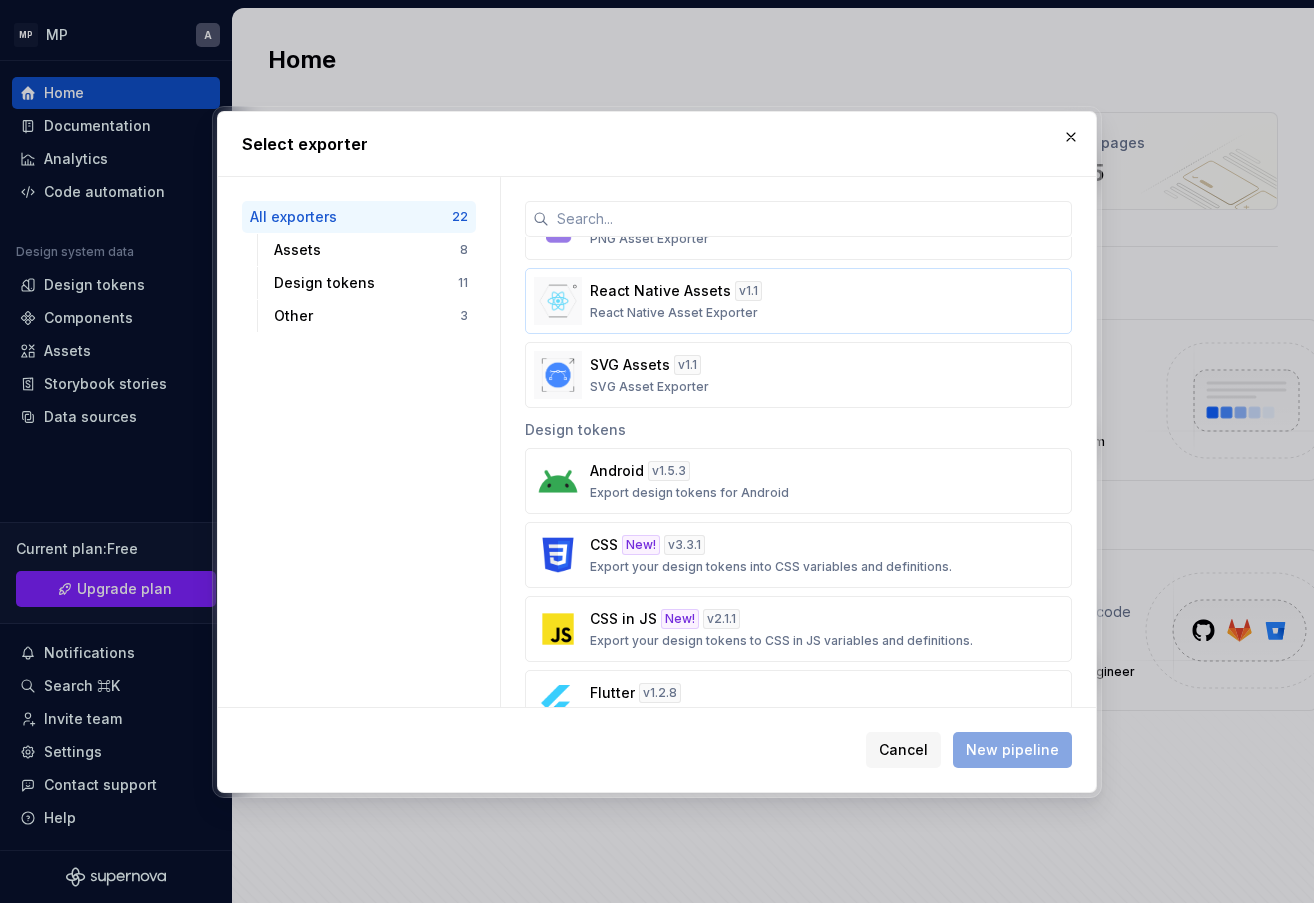 scroll, scrollTop: 463, scrollLeft: 0, axis: vertical 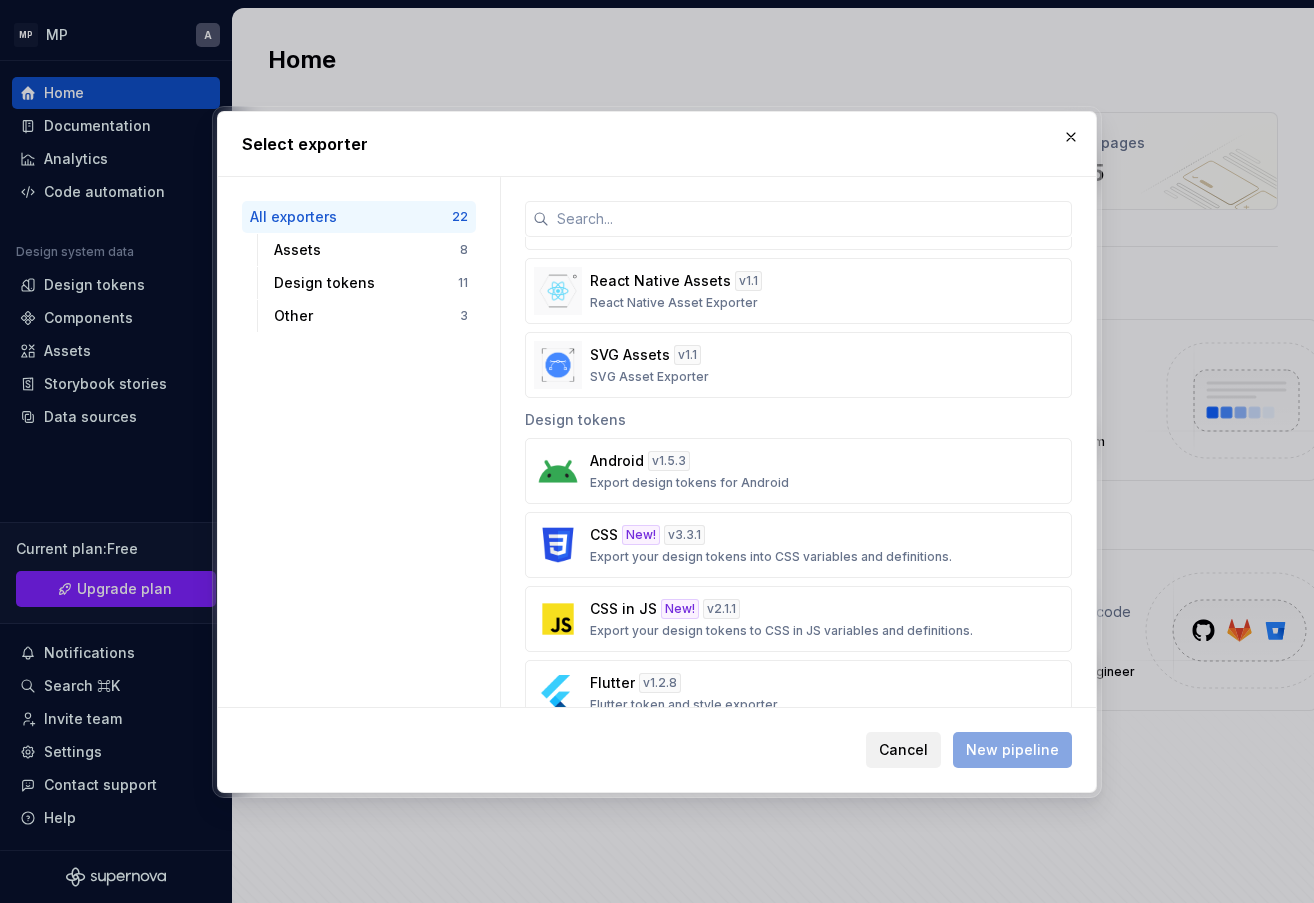 click on "Cancel" at bounding box center [903, 750] 